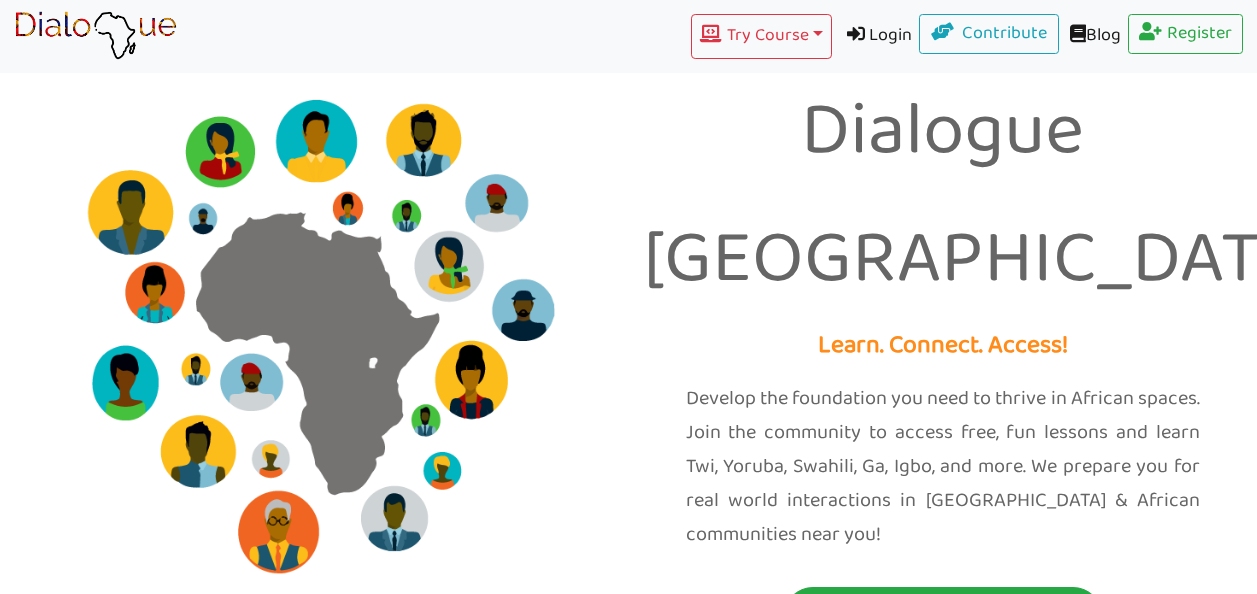 scroll, scrollTop: 0, scrollLeft: 0, axis: both 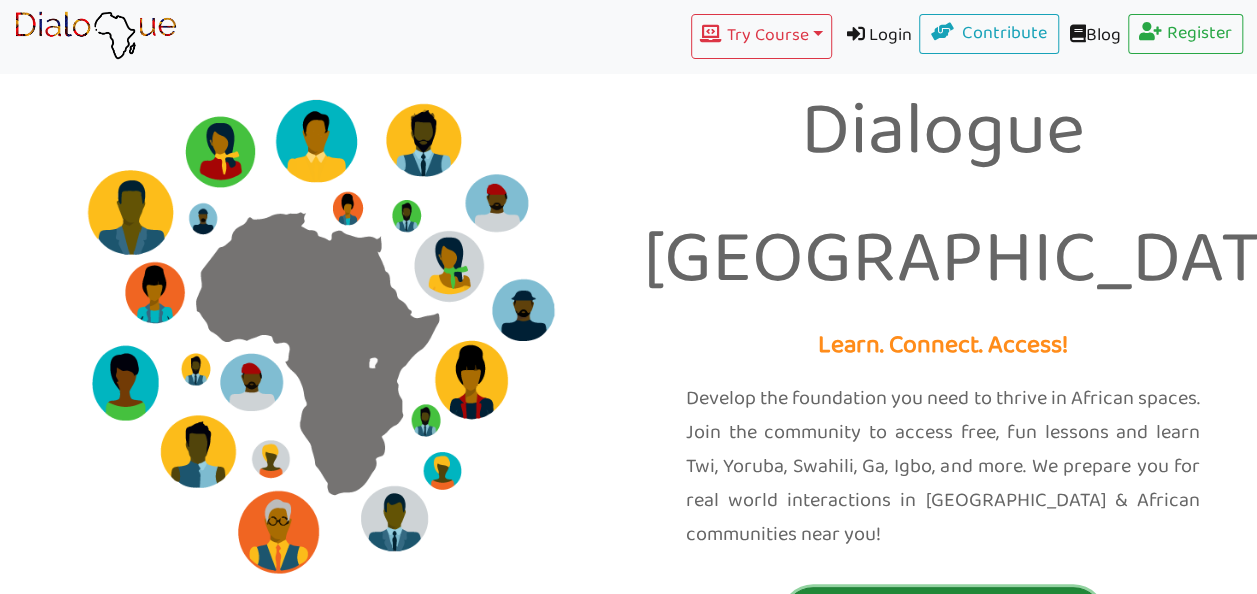 click on "Start Free Lessons" at bounding box center [943, 617] 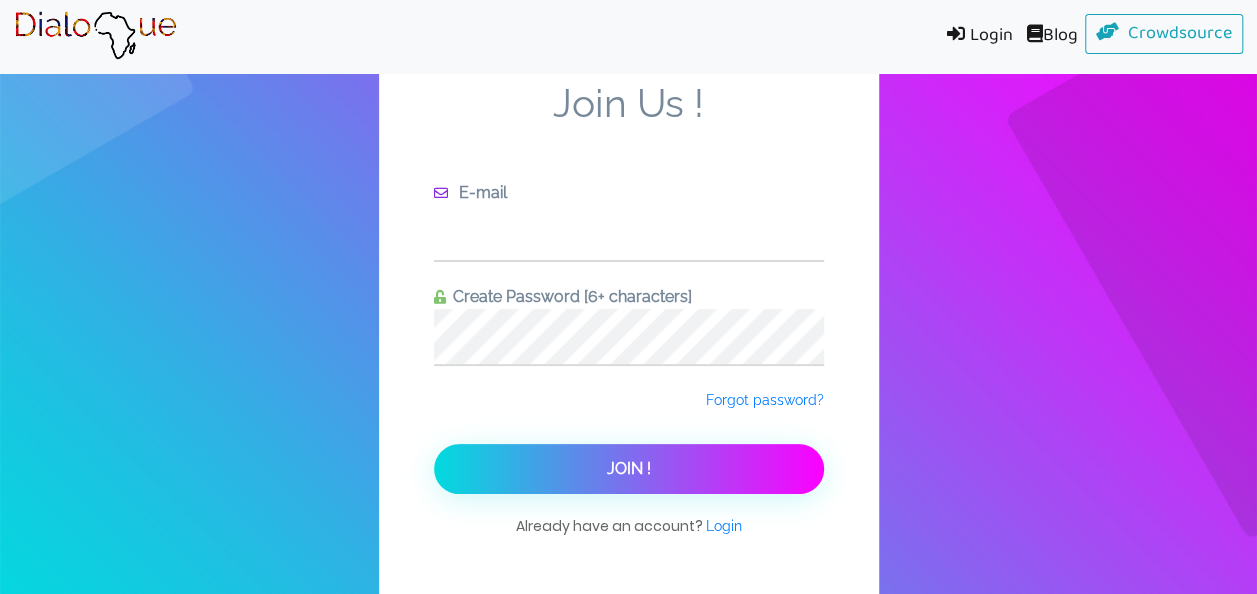 click at bounding box center (629, 232) 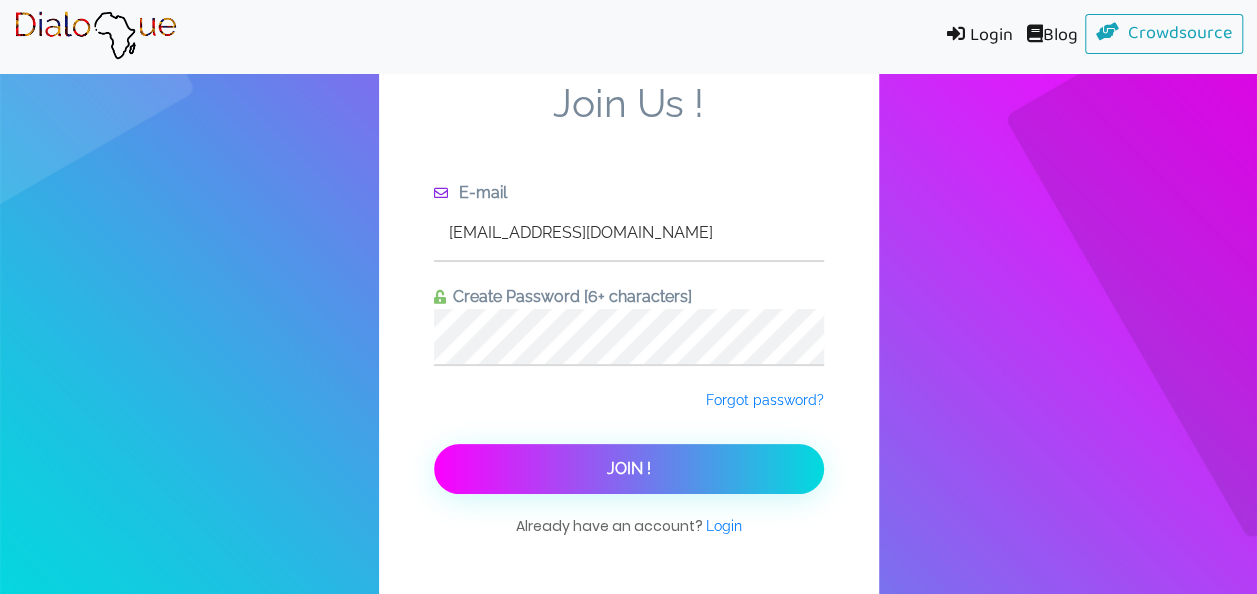 click on "Join !" at bounding box center [629, 469] 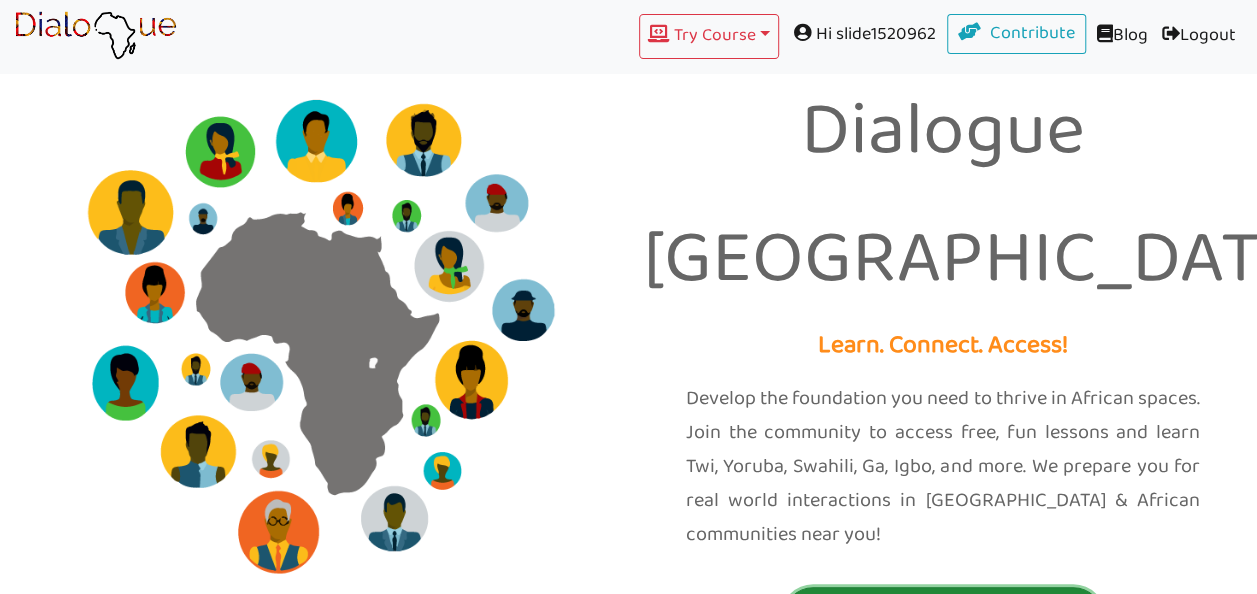 click on "Continue Course" at bounding box center [943, 616] 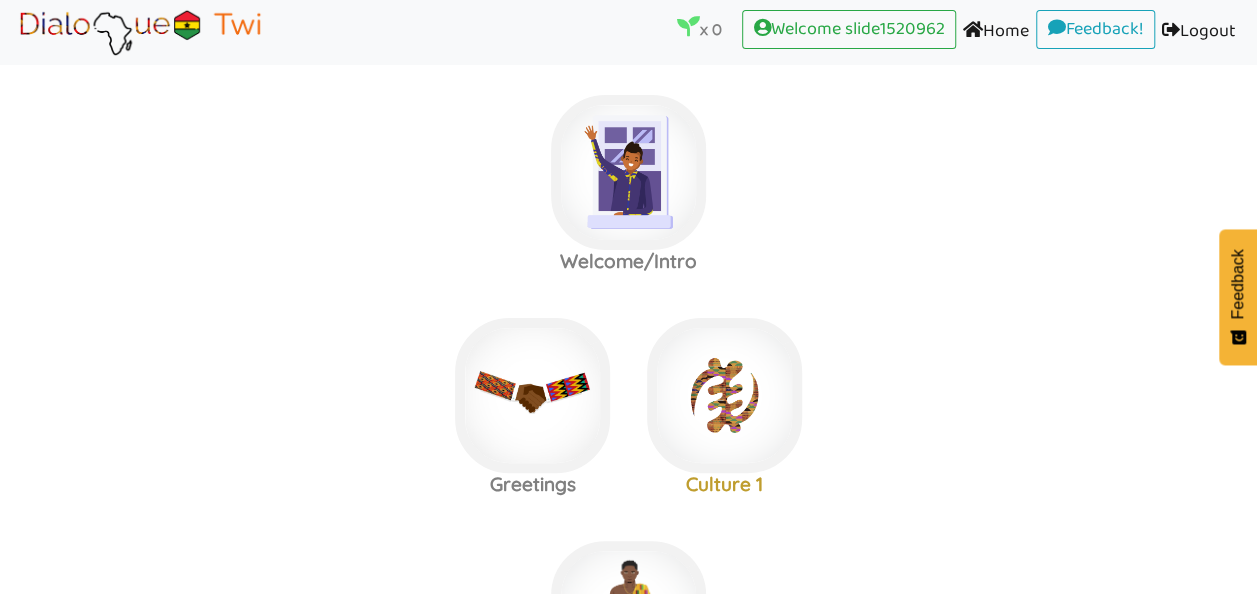 scroll, scrollTop: 0, scrollLeft: 0, axis: both 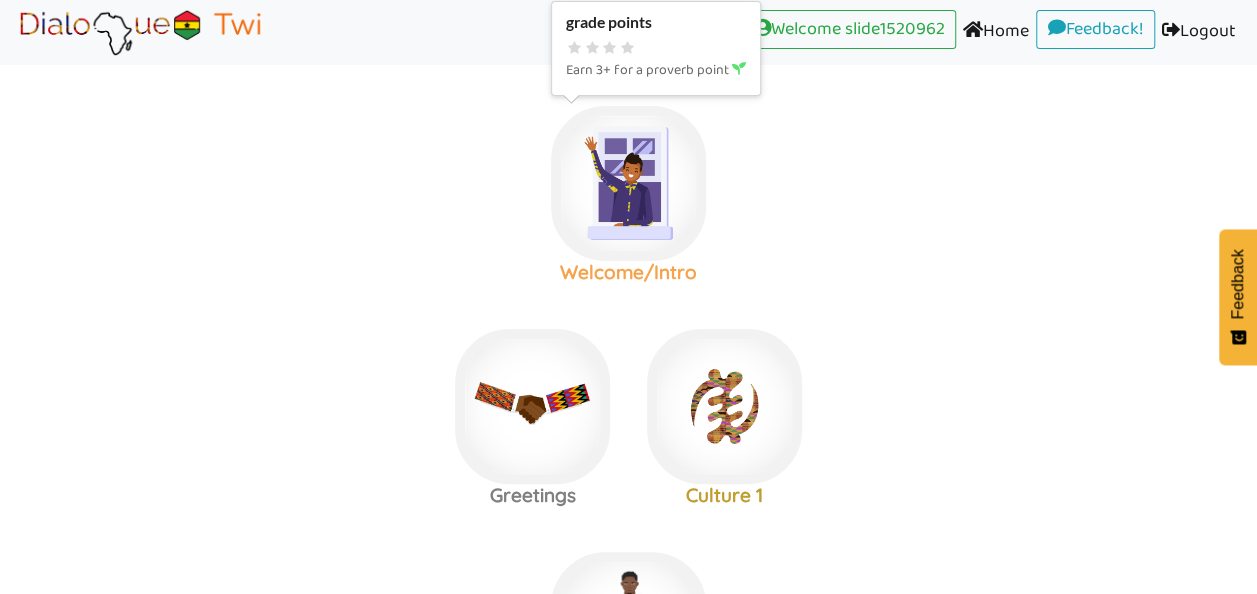 click at bounding box center [628, 183] 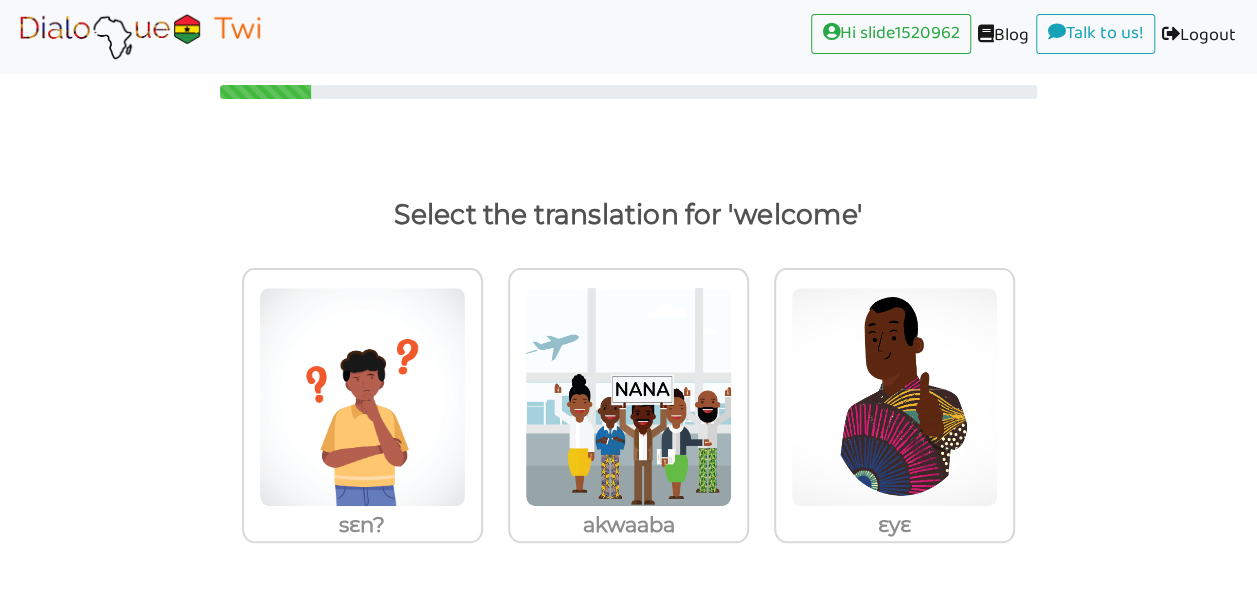 scroll, scrollTop: 0, scrollLeft: 0, axis: both 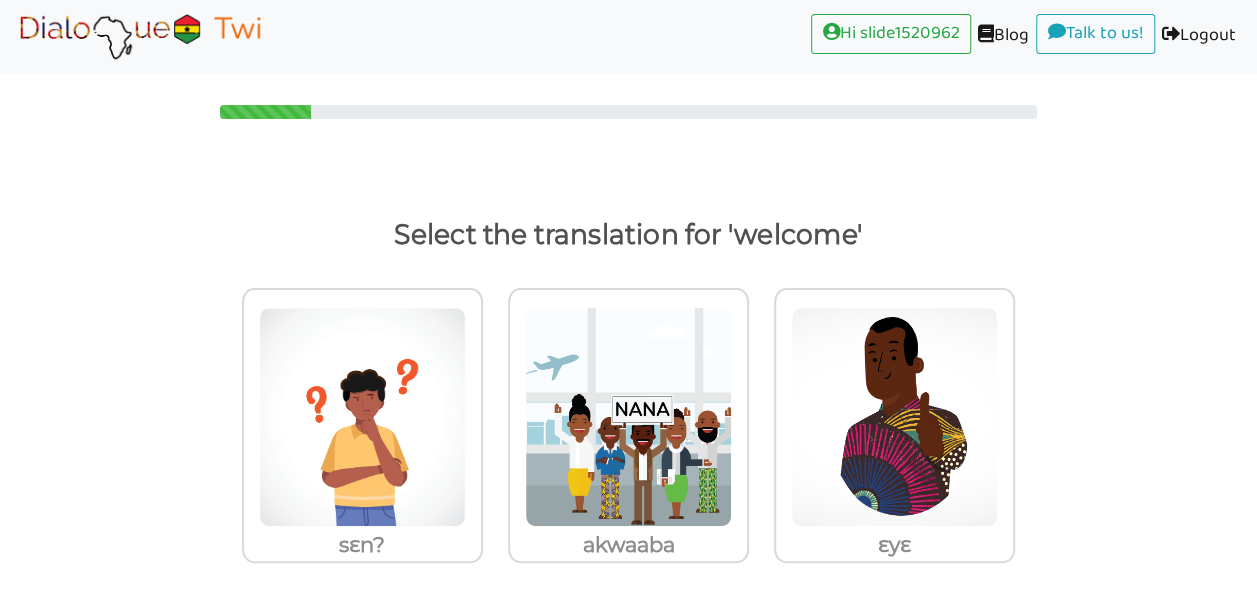 click at bounding box center [140, 36] 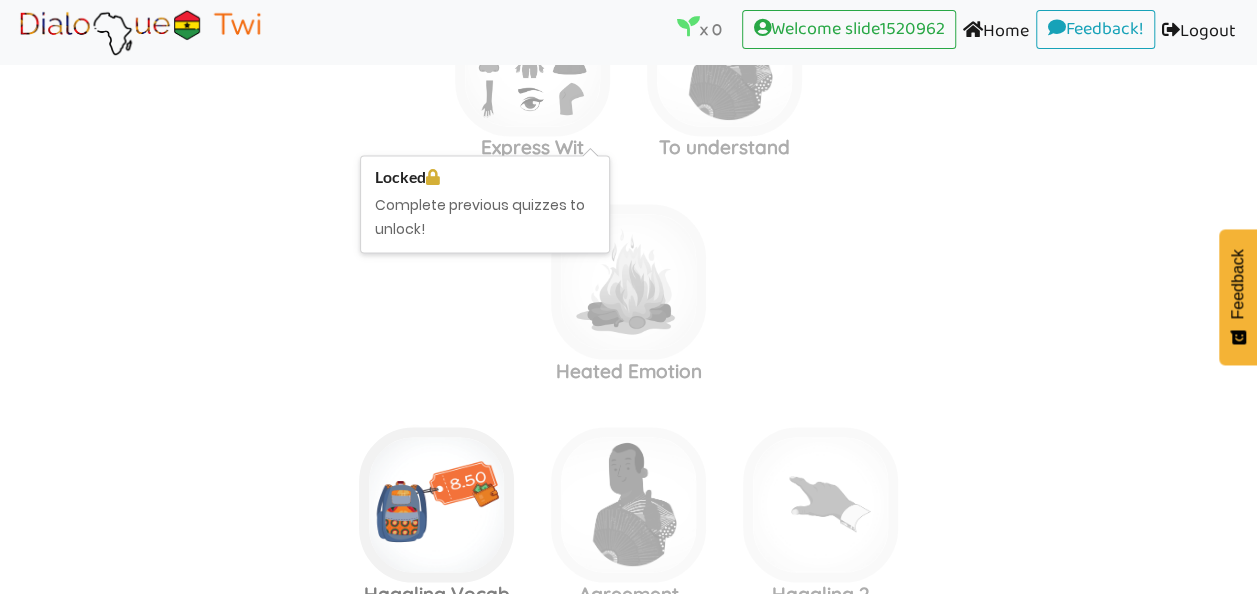 scroll, scrollTop: 5774, scrollLeft: 0, axis: vertical 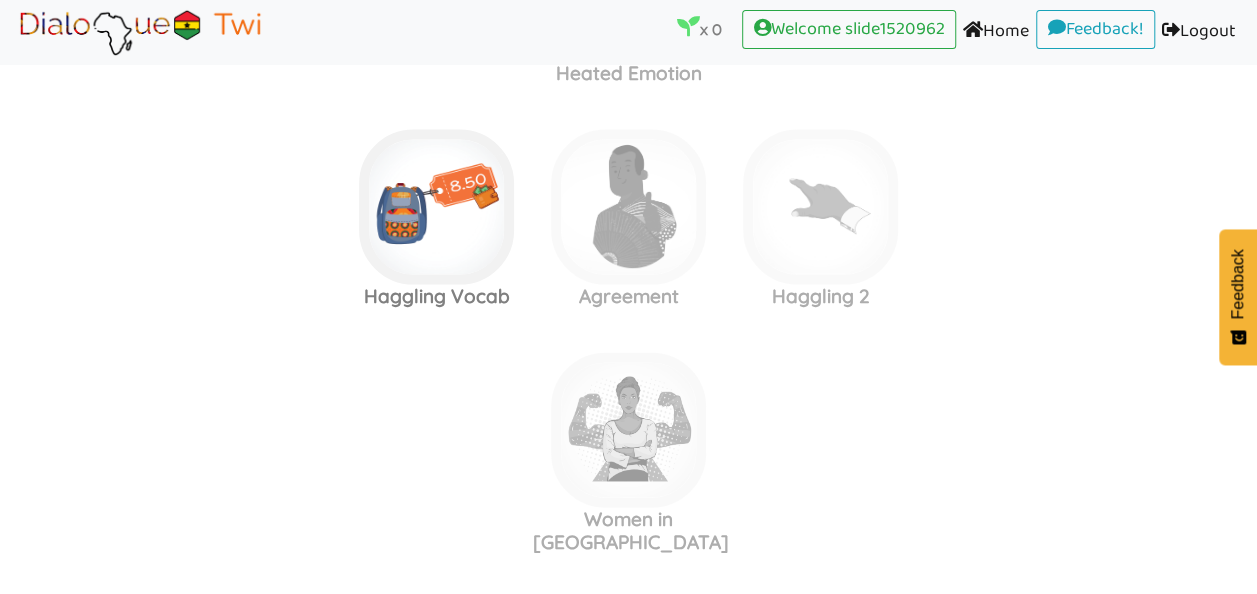 click at bounding box center [973, 29] 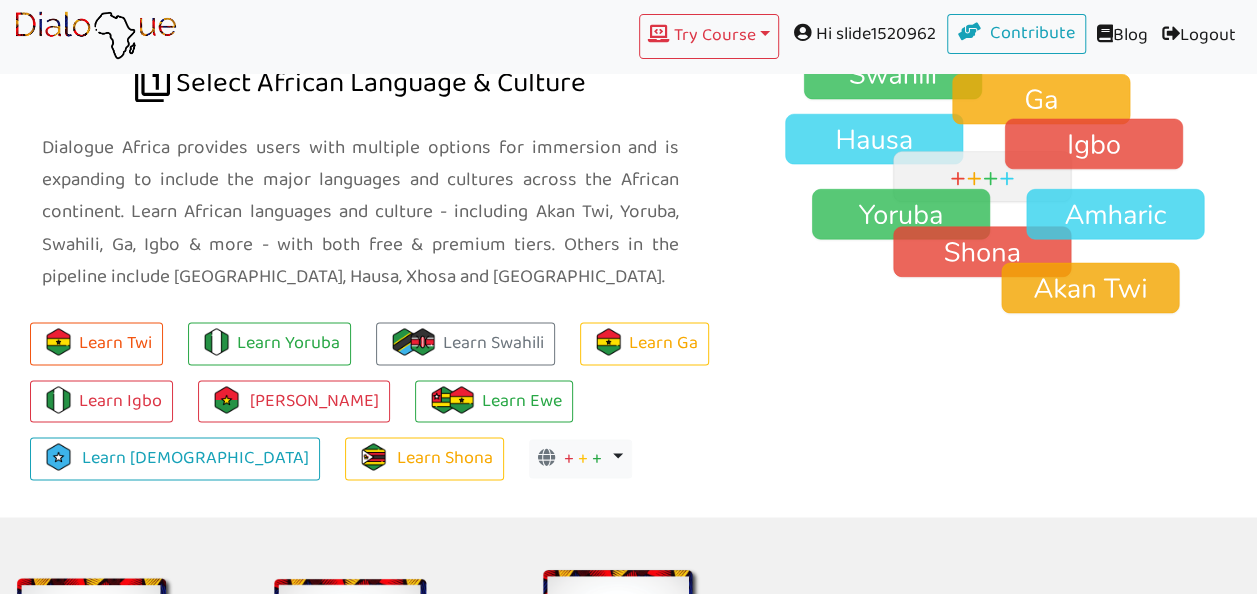 scroll, scrollTop: 1434, scrollLeft: 0, axis: vertical 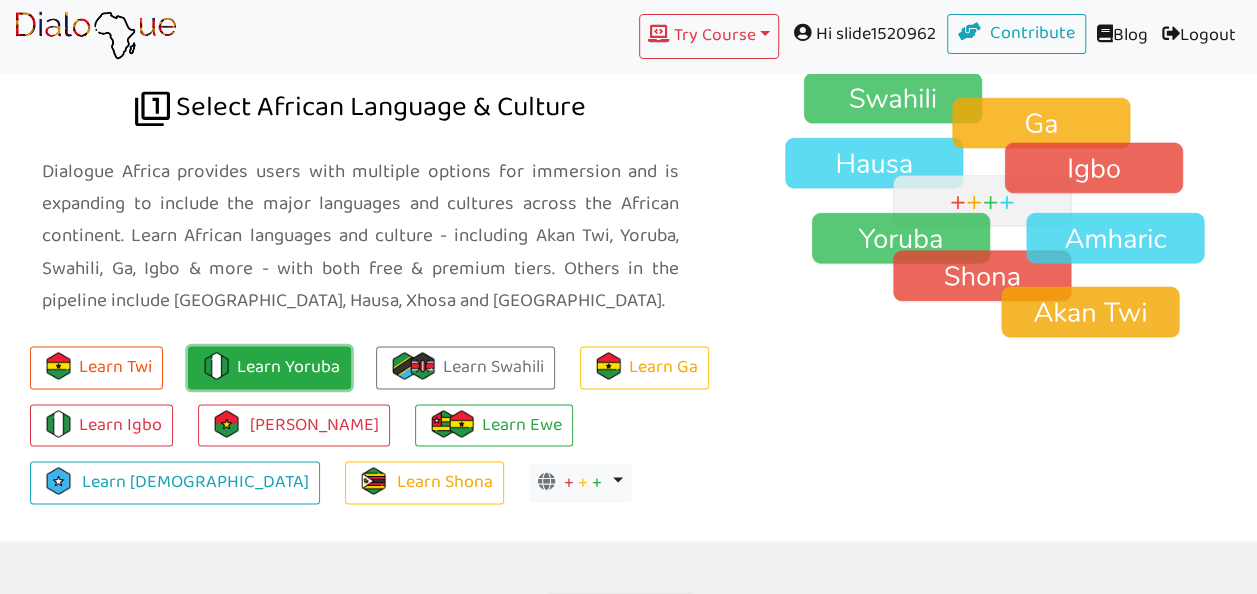 click on "Learn Yoruba" at bounding box center (269, 367) 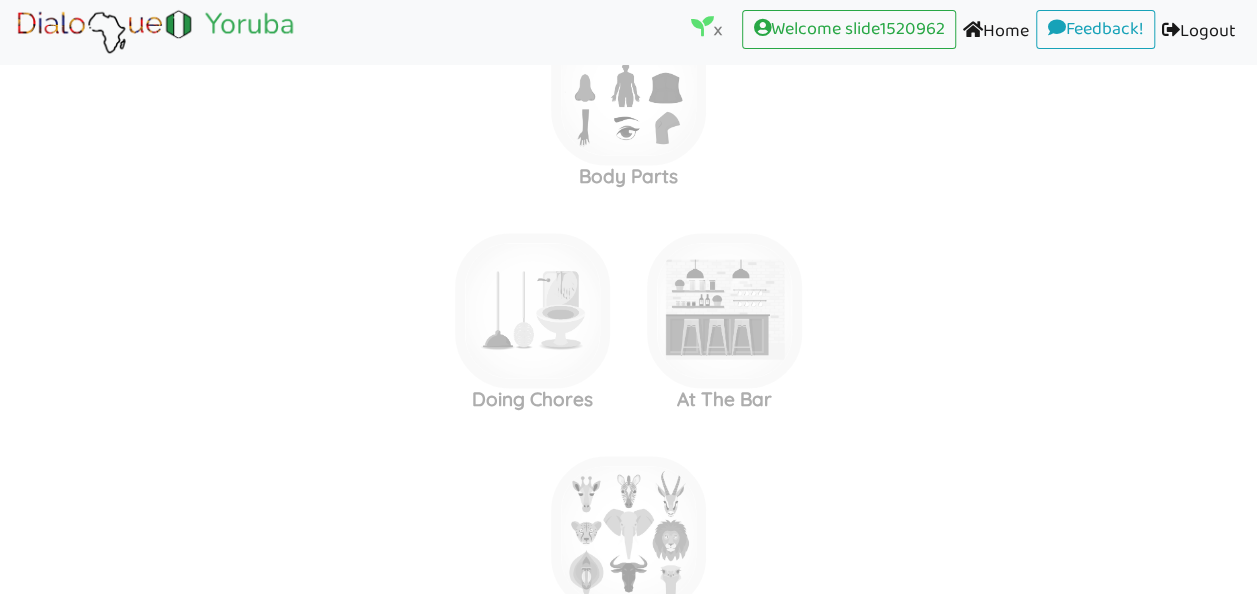 scroll, scrollTop: 0, scrollLeft: 0, axis: both 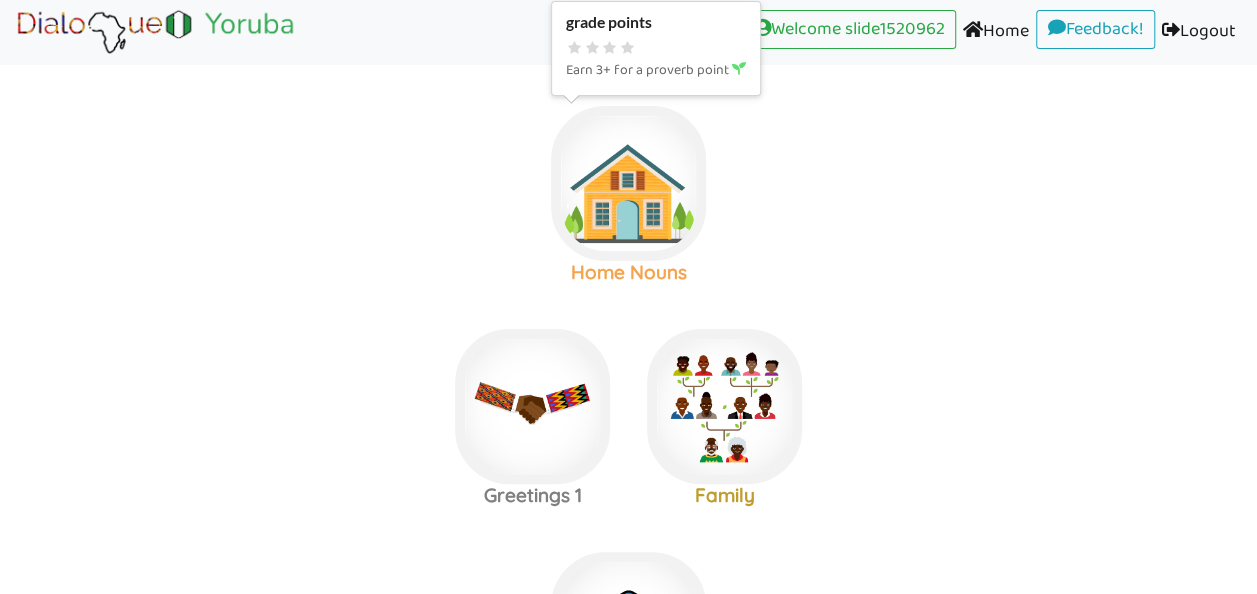 click at bounding box center [628, 183] 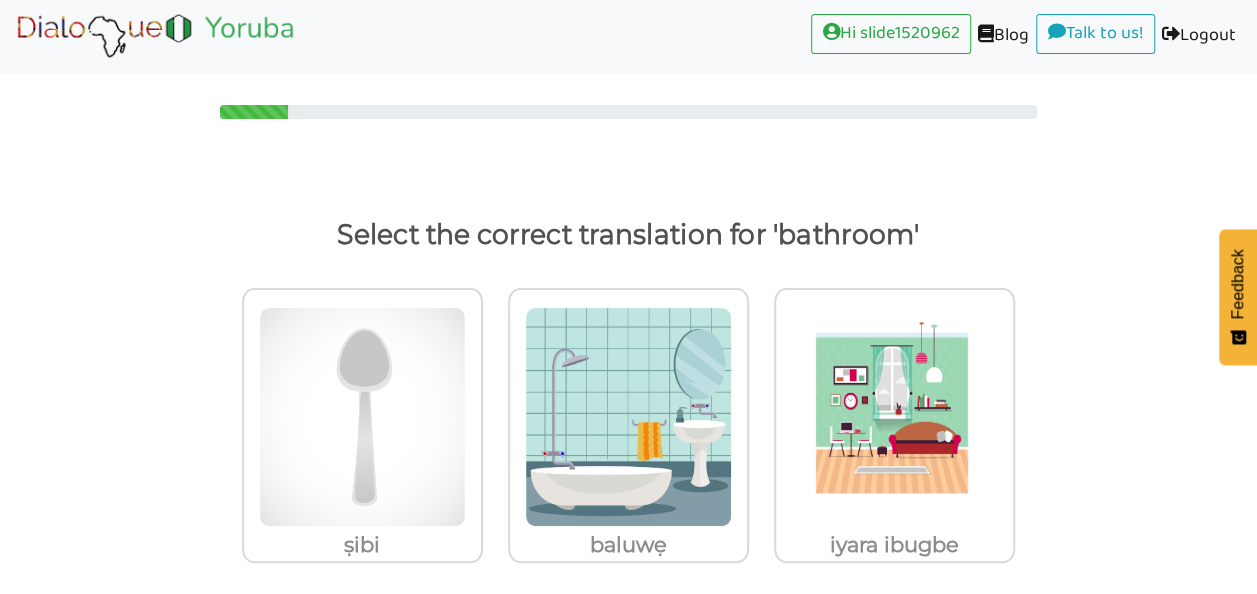 scroll, scrollTop: 20, scrollLeft: 0, axis: vertical 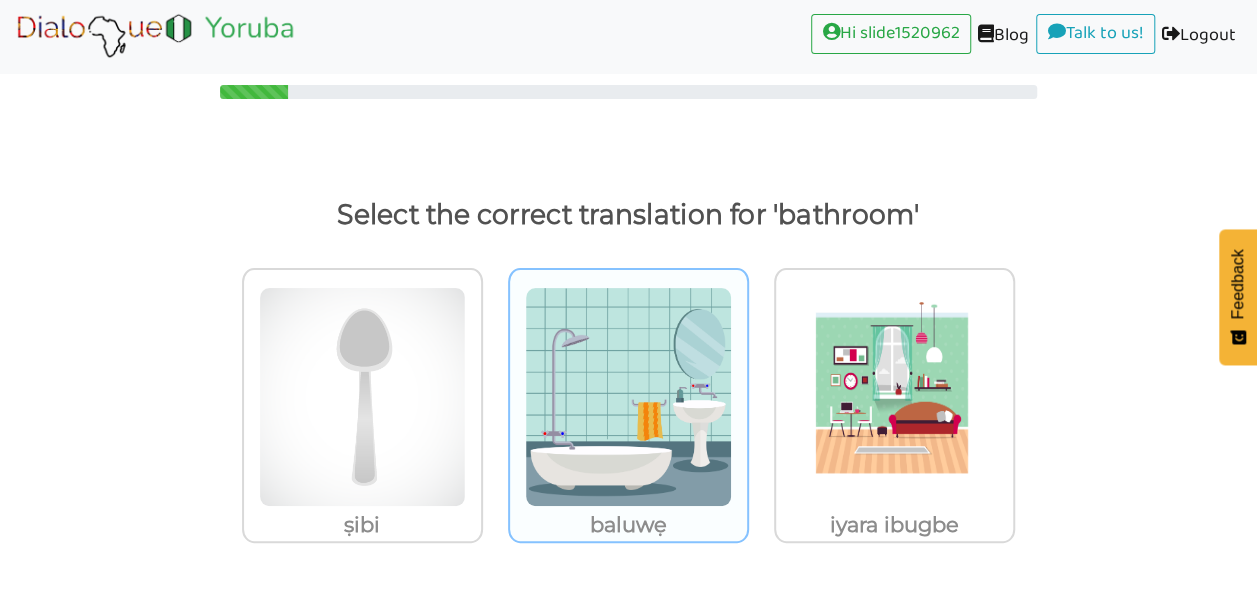 click at bounding box center [362, 397] 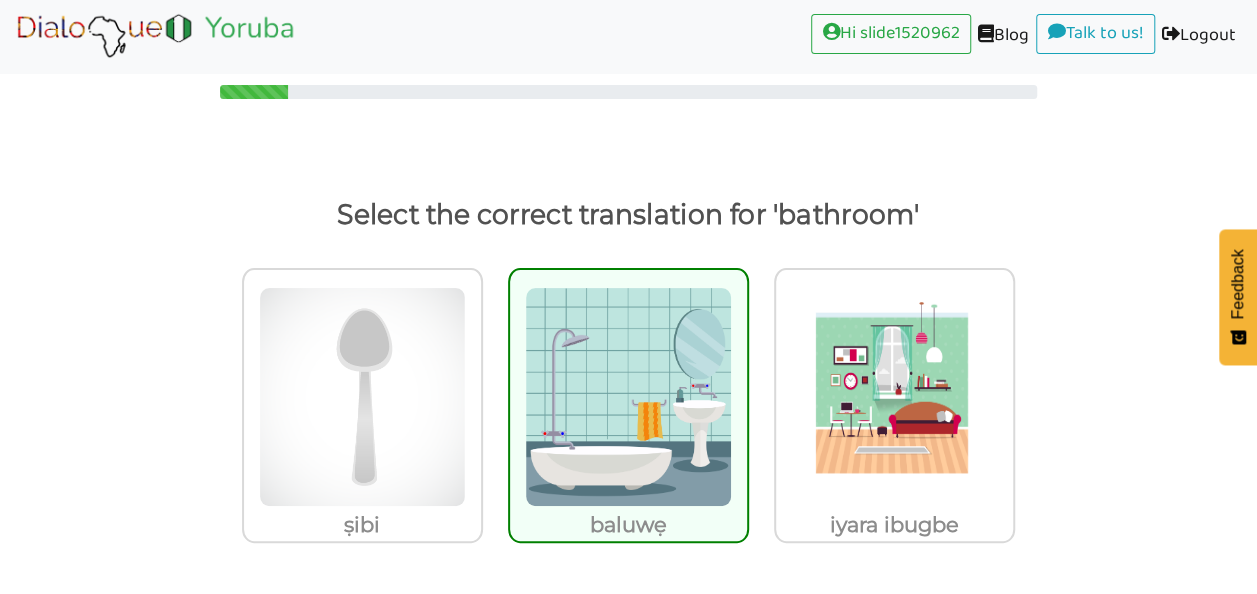 click at bounding box center [628, 397] 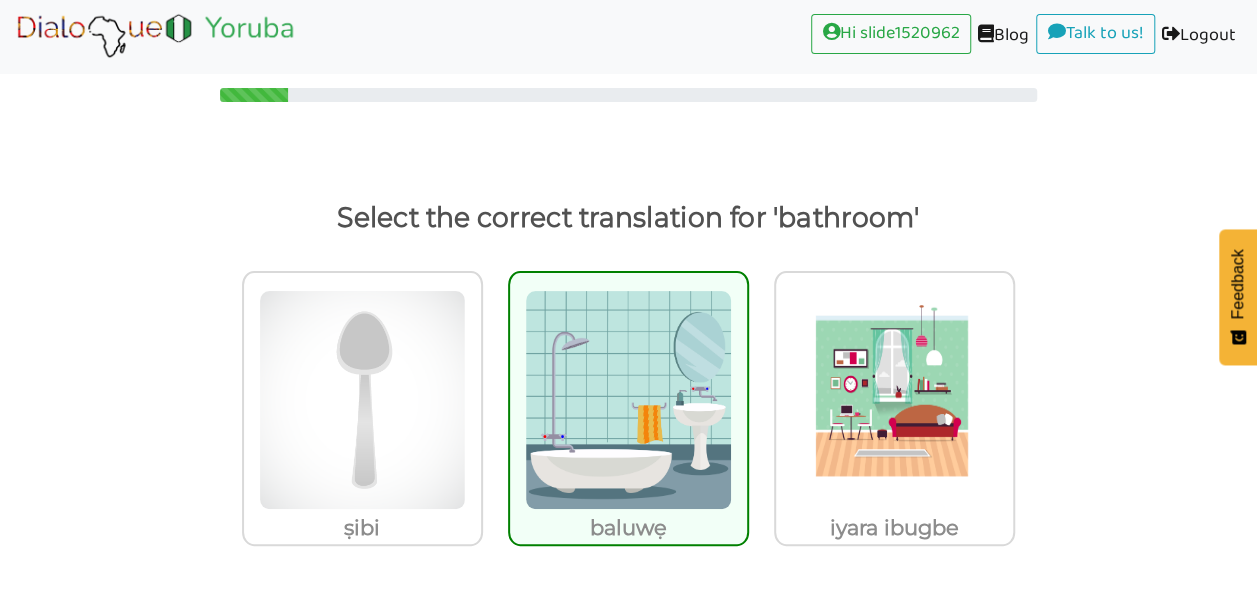 scroll, scrollTop: 12, scrollLeft: 0, axis: vertical 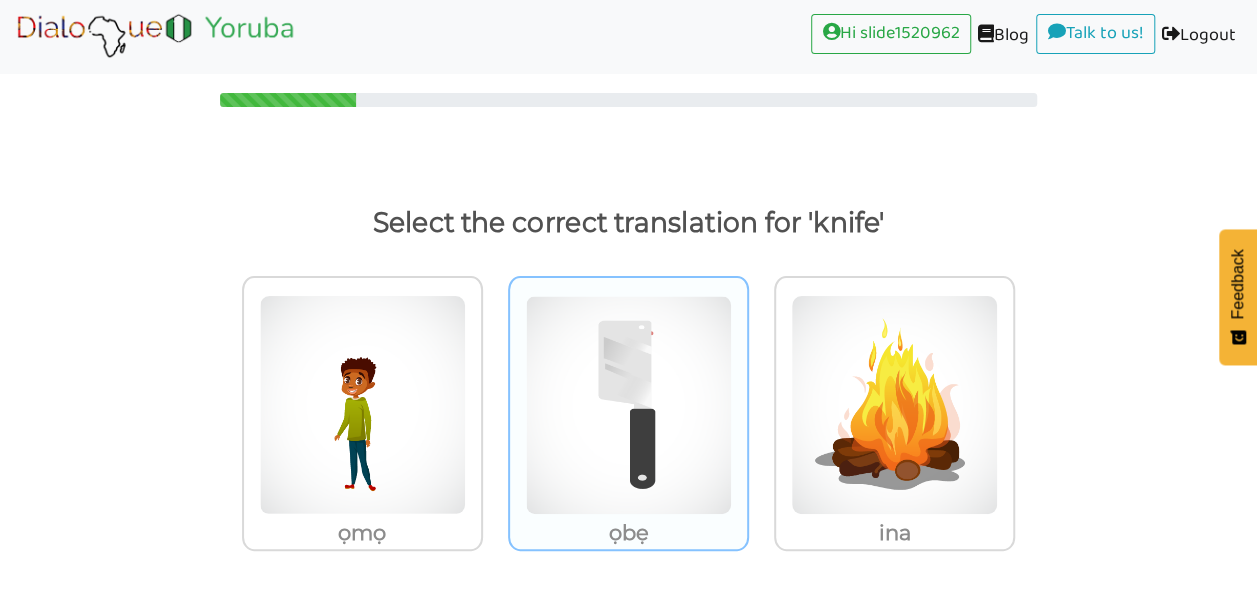 click at bounding box center (362, 405) 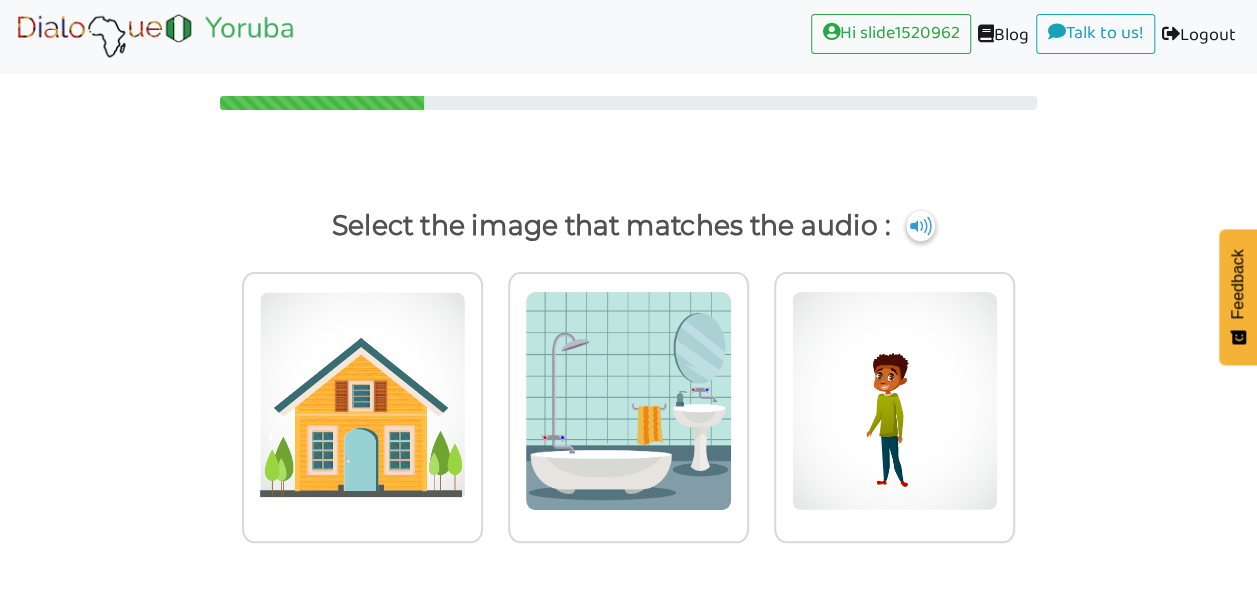 scroll, scrollTop: 9, scrollLeft: 0, axis: vertical 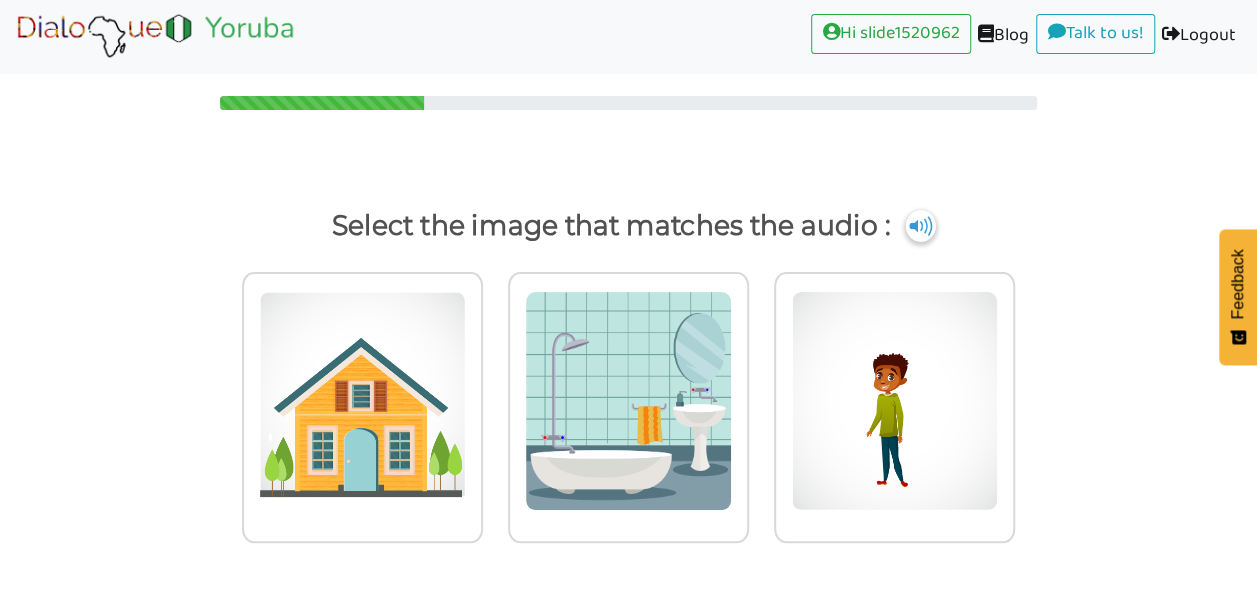 click at bounding box center (921, 226) 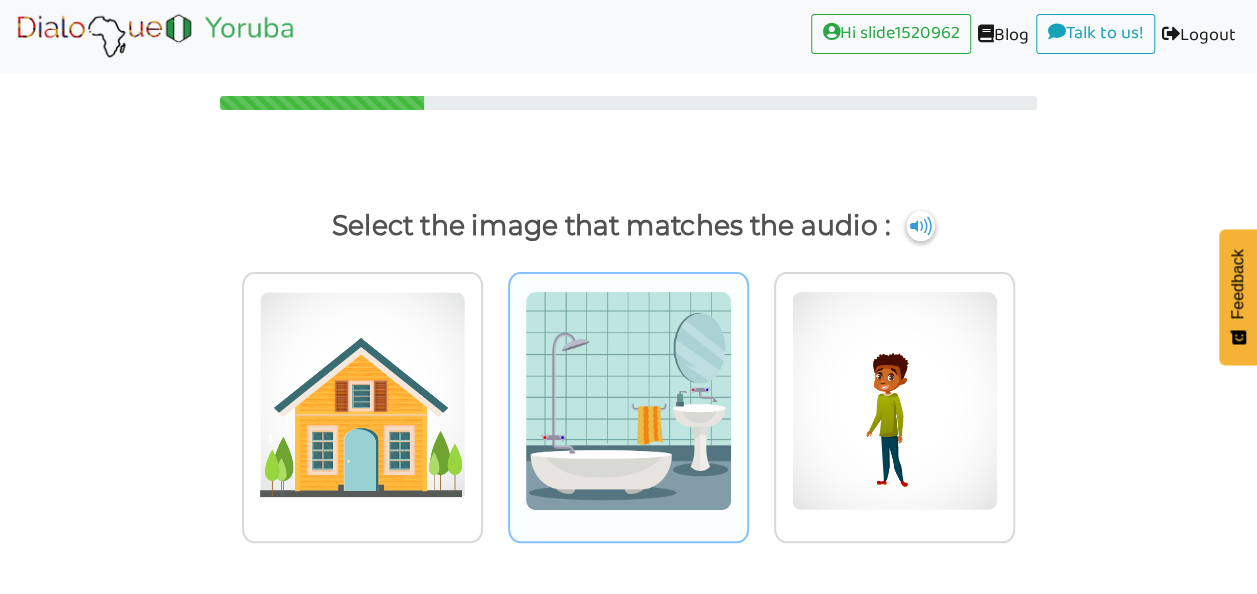 click at bounding box center [362, 401] 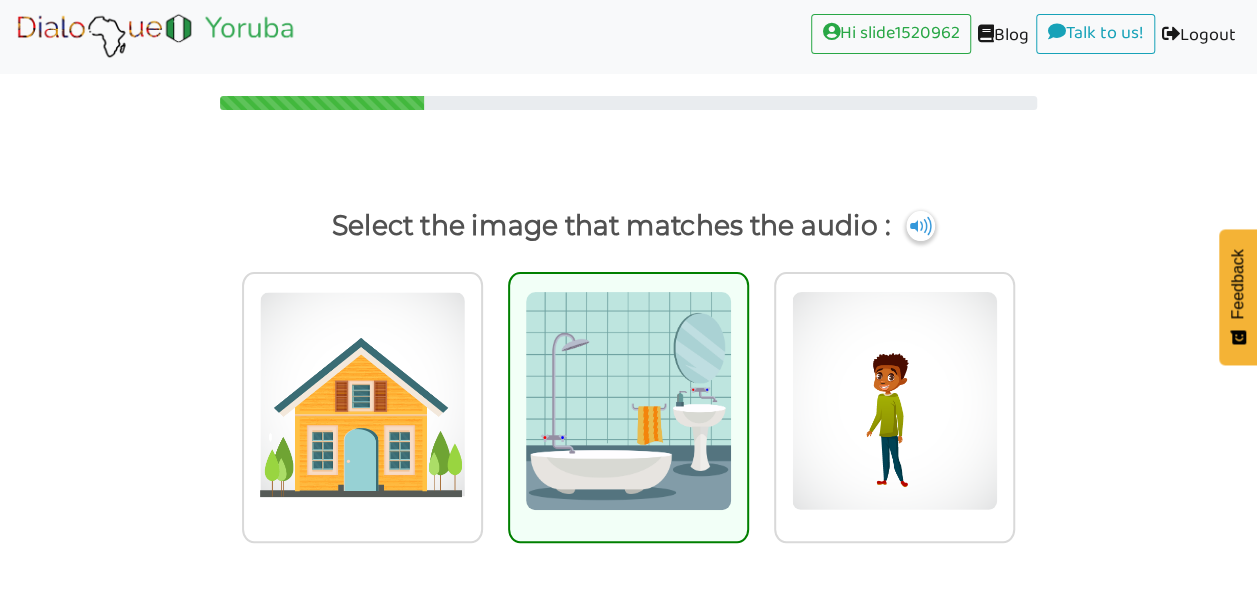 scroll, scrollTop: 12, scrollLeft: 0, axis: vertical 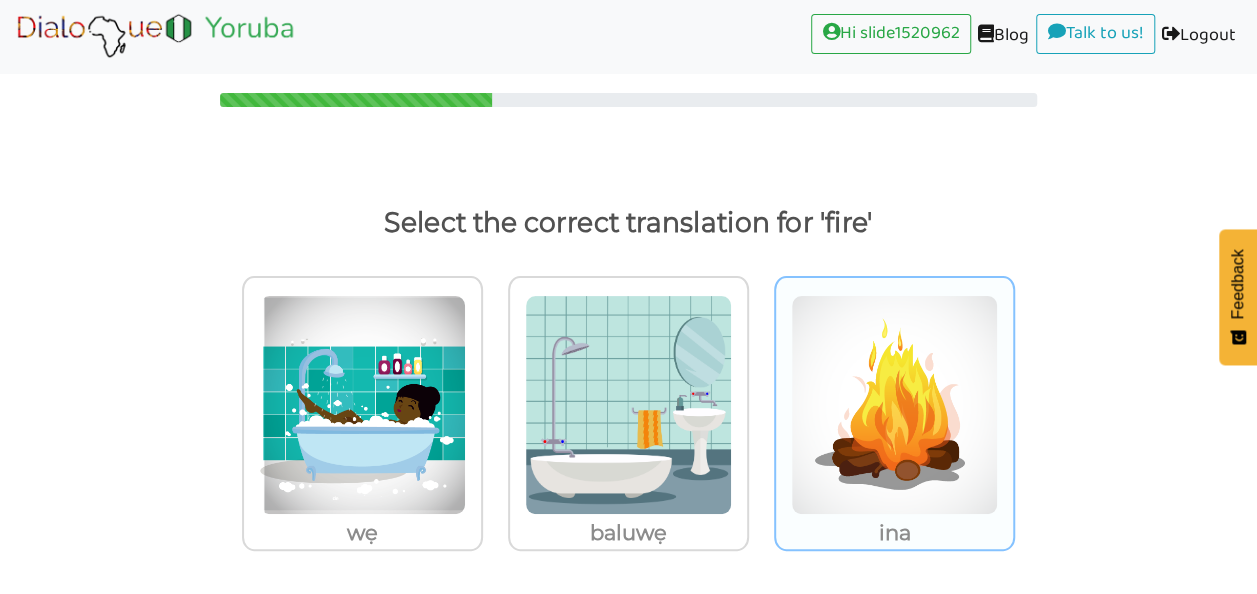 click at bounding box center [362, 405] 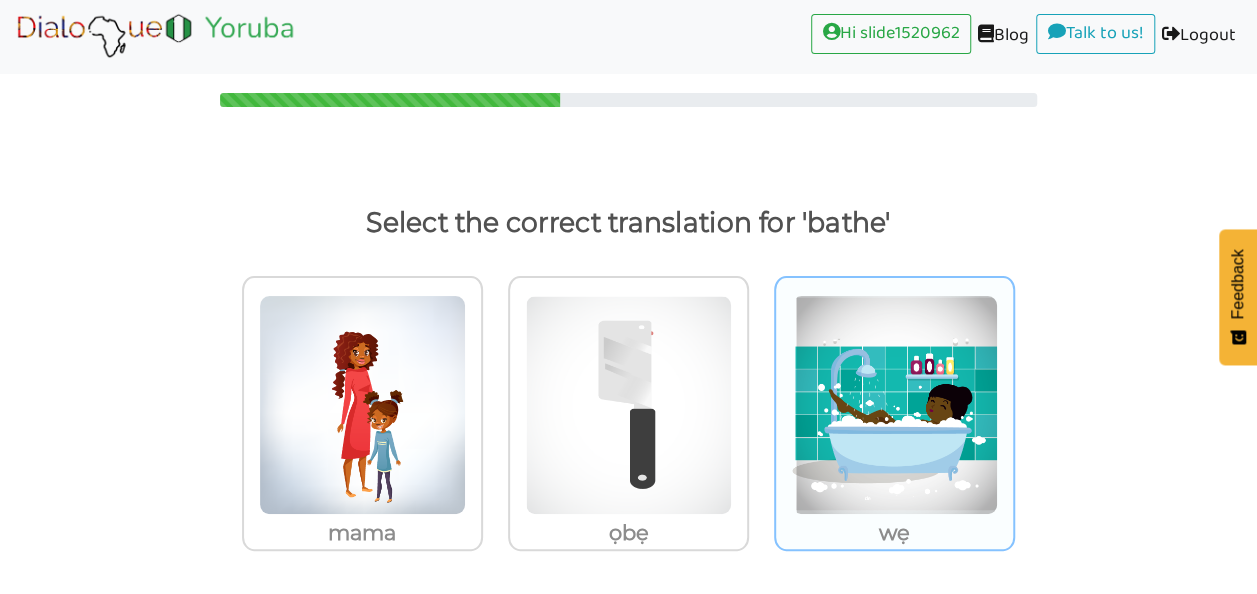 click at bounding box center (362, 405) 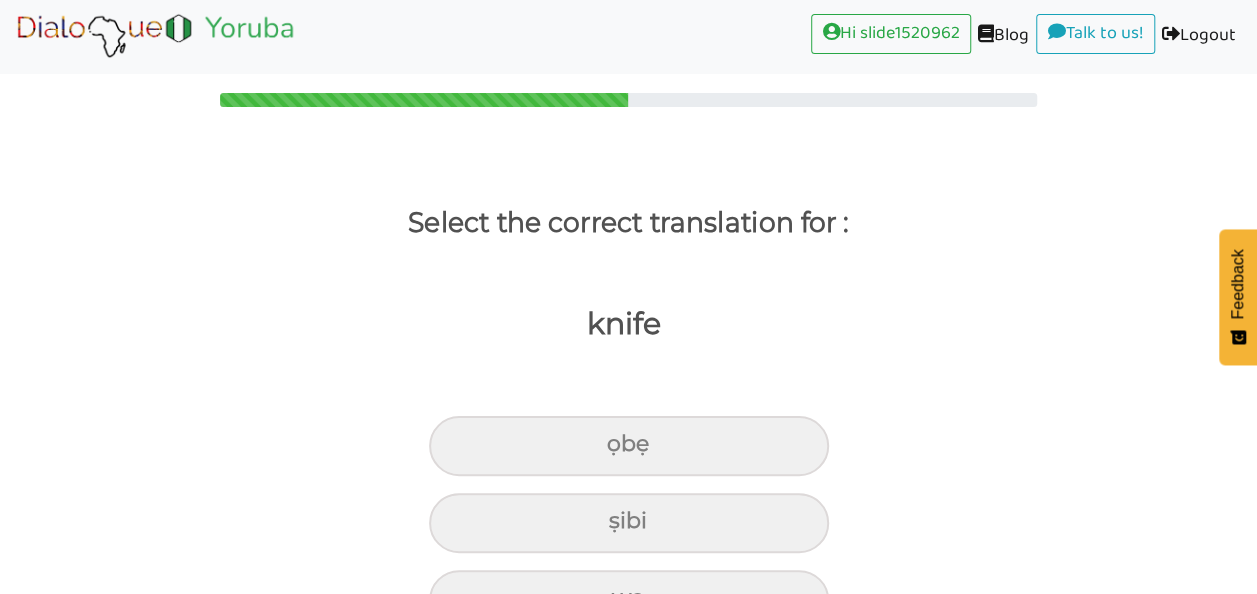 scroll, scrollTop: 75, scrollLeft: 0, axis: vertical 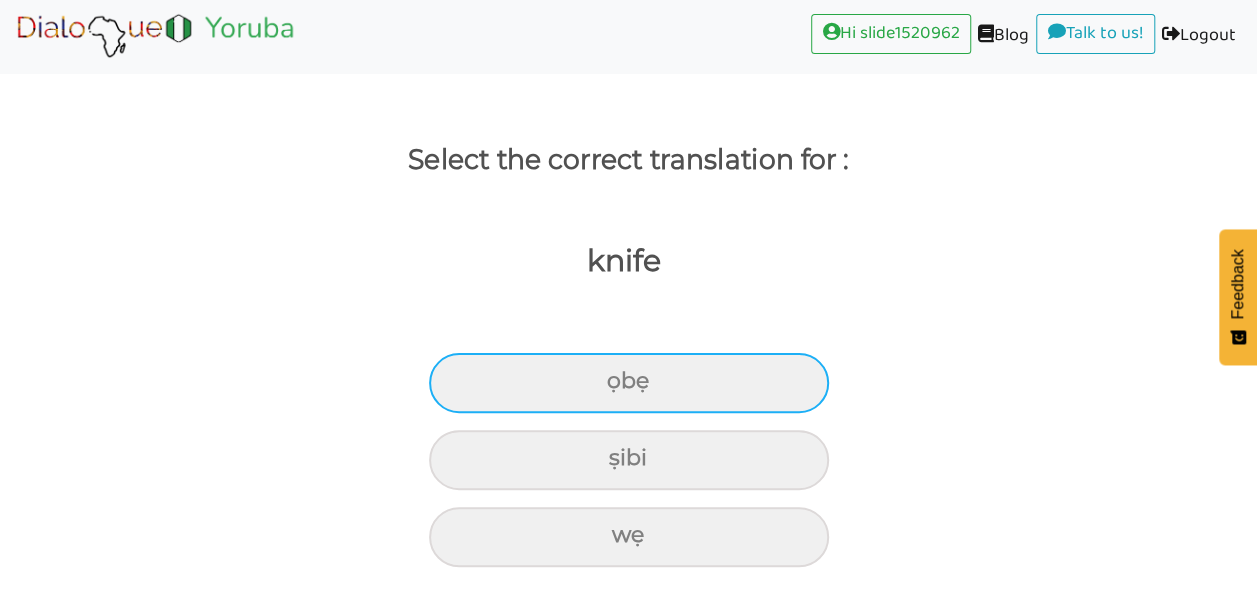 click on "ọbẹ" at bounding box center (629, 383) 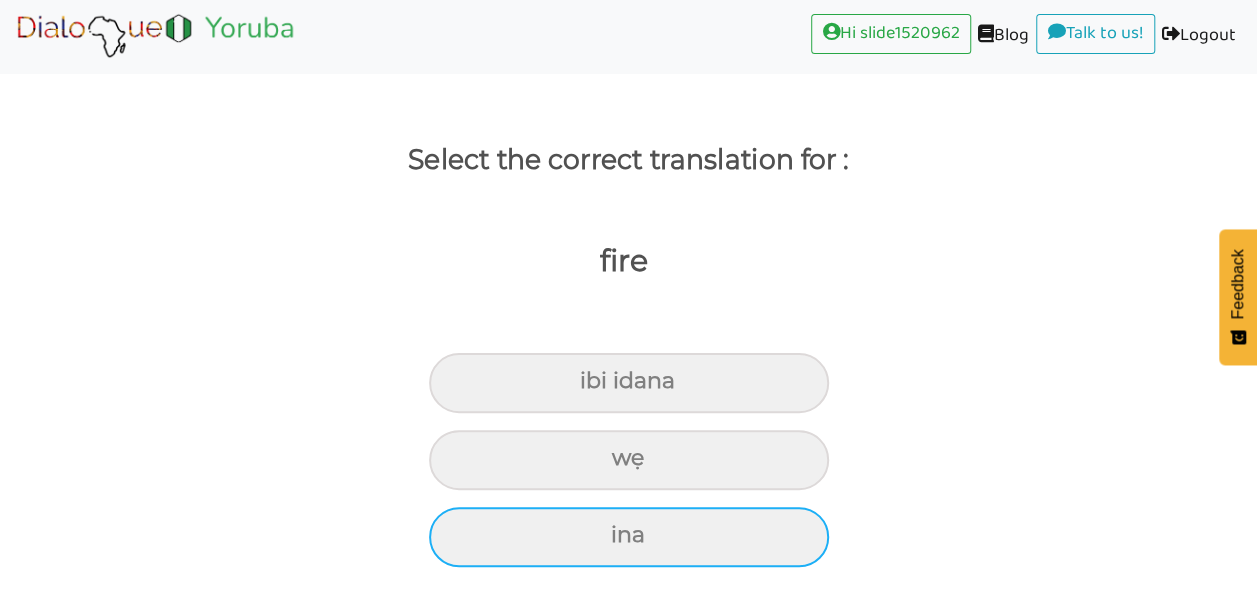 click on "ina" at bounding box center (629, 383) 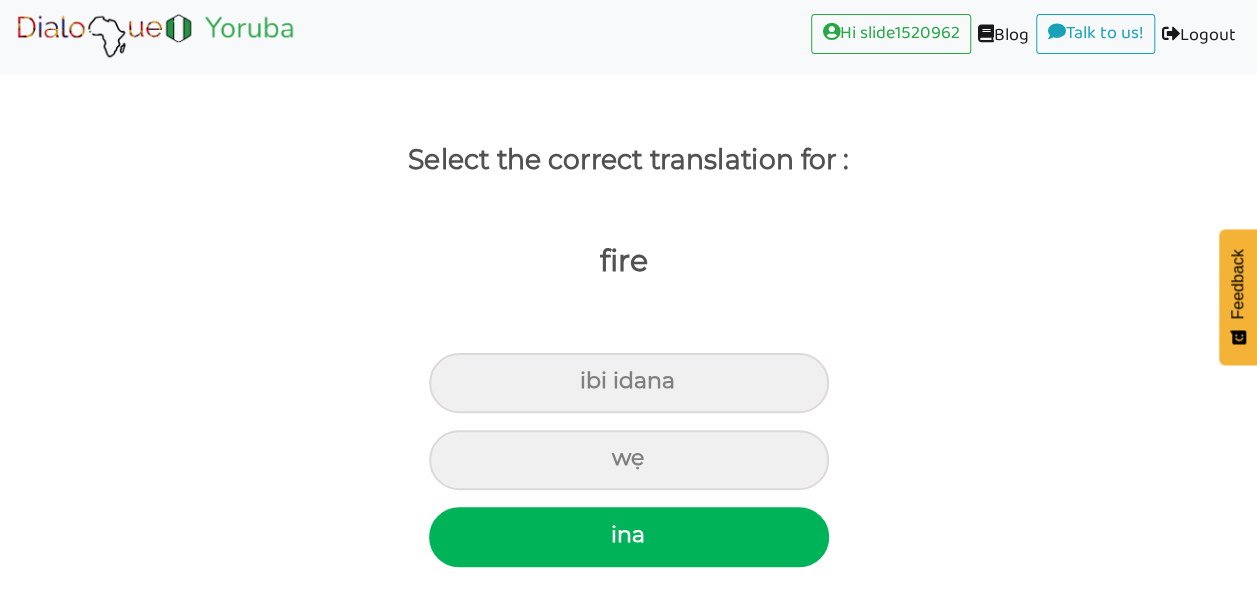 scroll, scrollTop: 20, scrollLeft: 0, axis: vertical 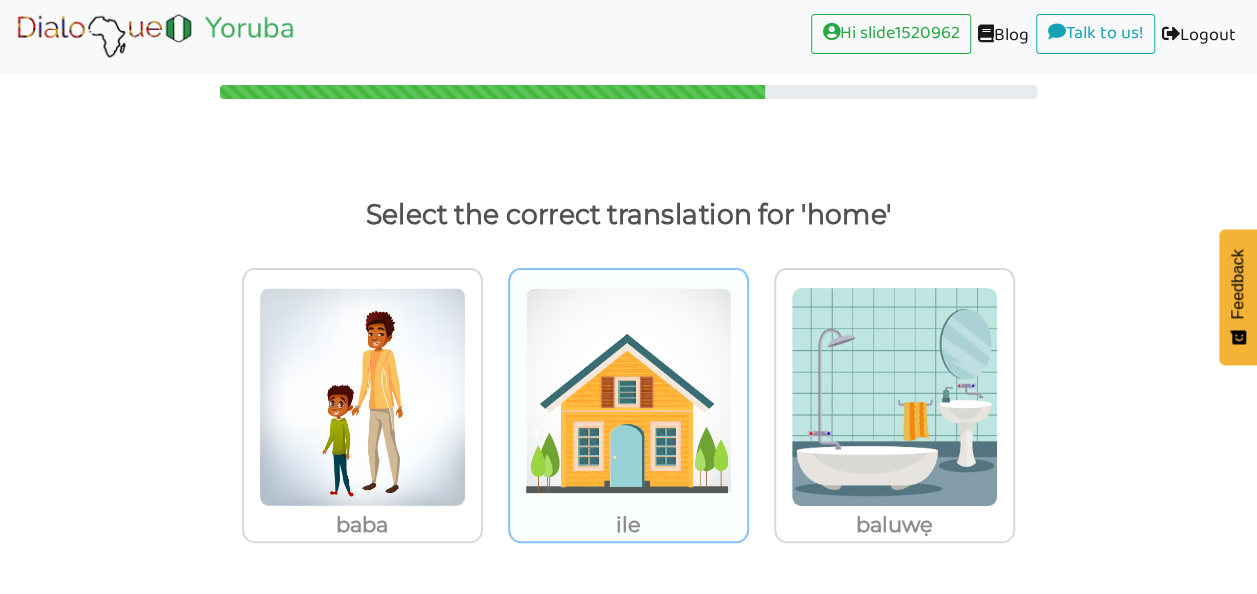 click at bounding box center [362, 397] 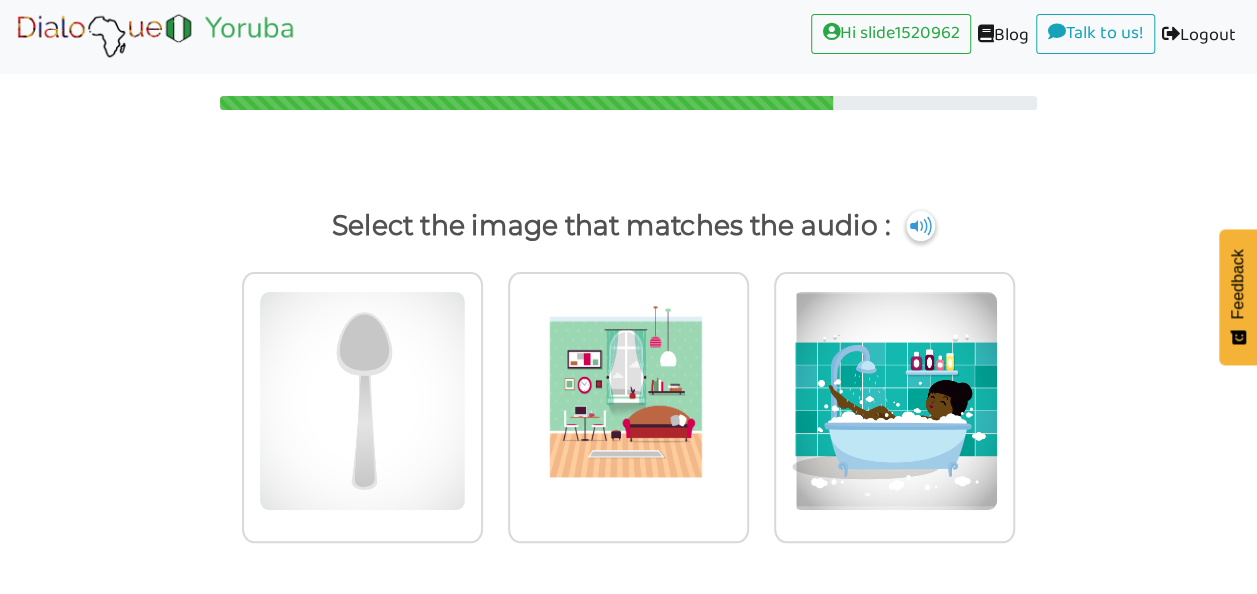 scroll, scrollTop: 9, scrollLeft: 0, axis: vertical 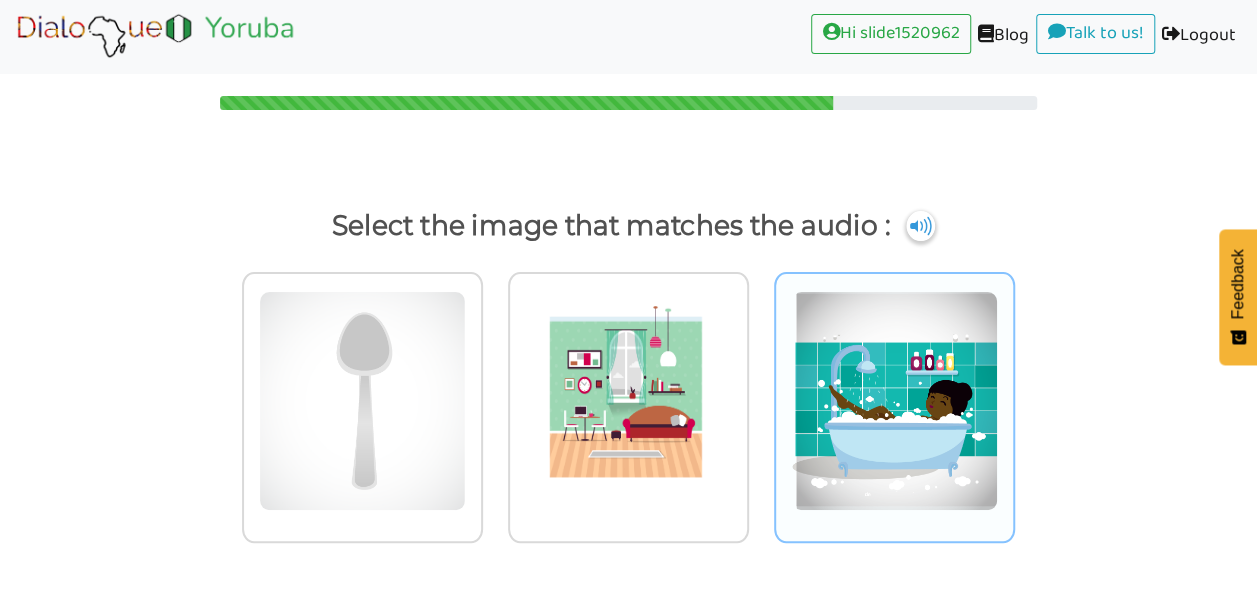 click at bounding box center (362, 401) 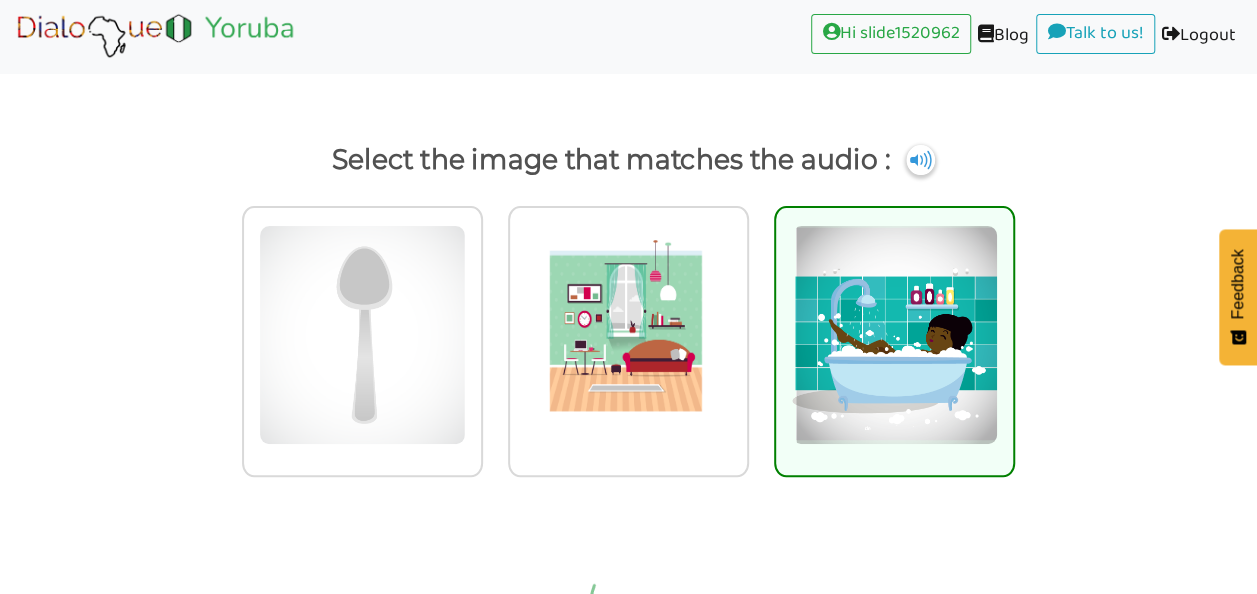 scroll, scrollTop: 20, scrollLeft: 0, axis: vertical 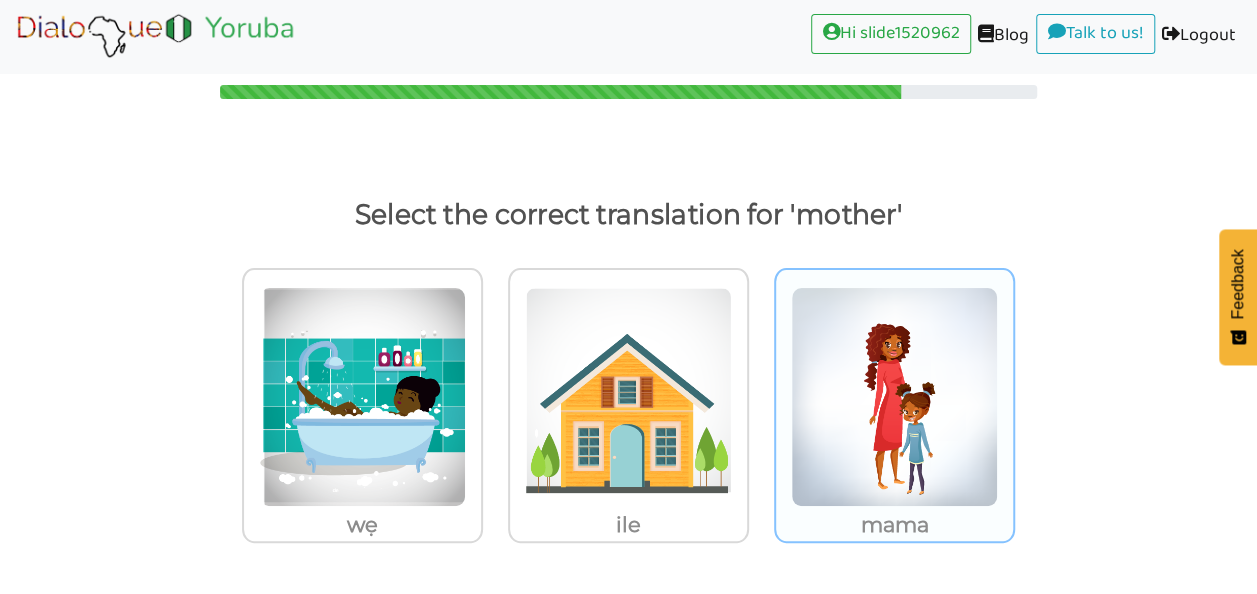 click at bounding box center [362, 397] 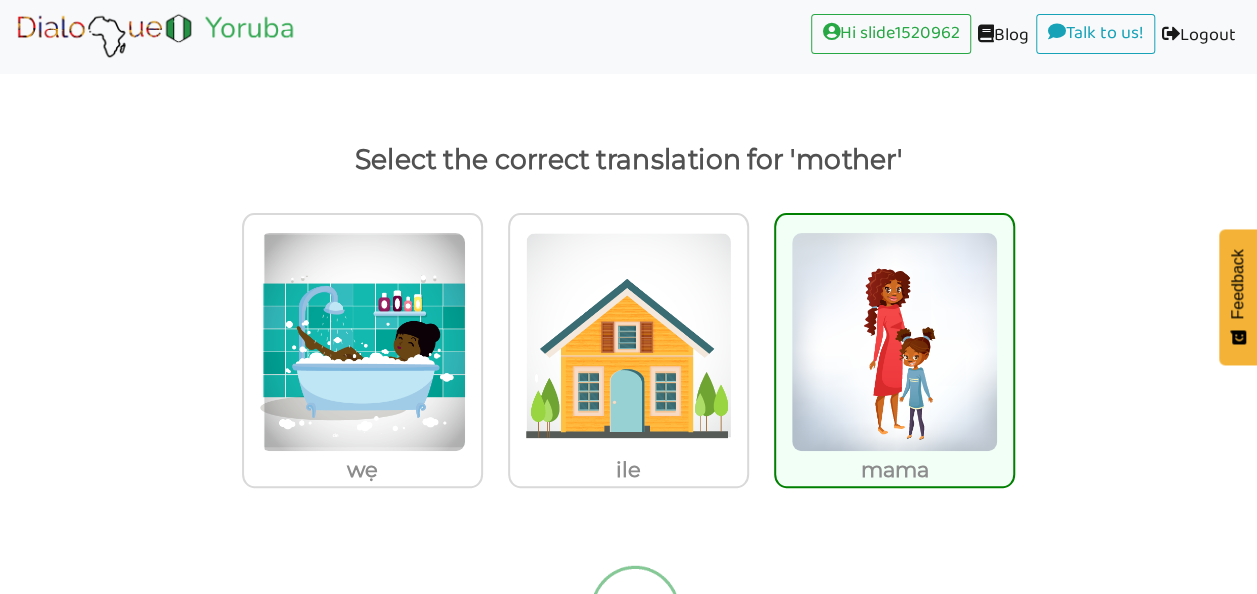 scroll, scrollTop: 9, scrollLeft: 0, axis: vertical 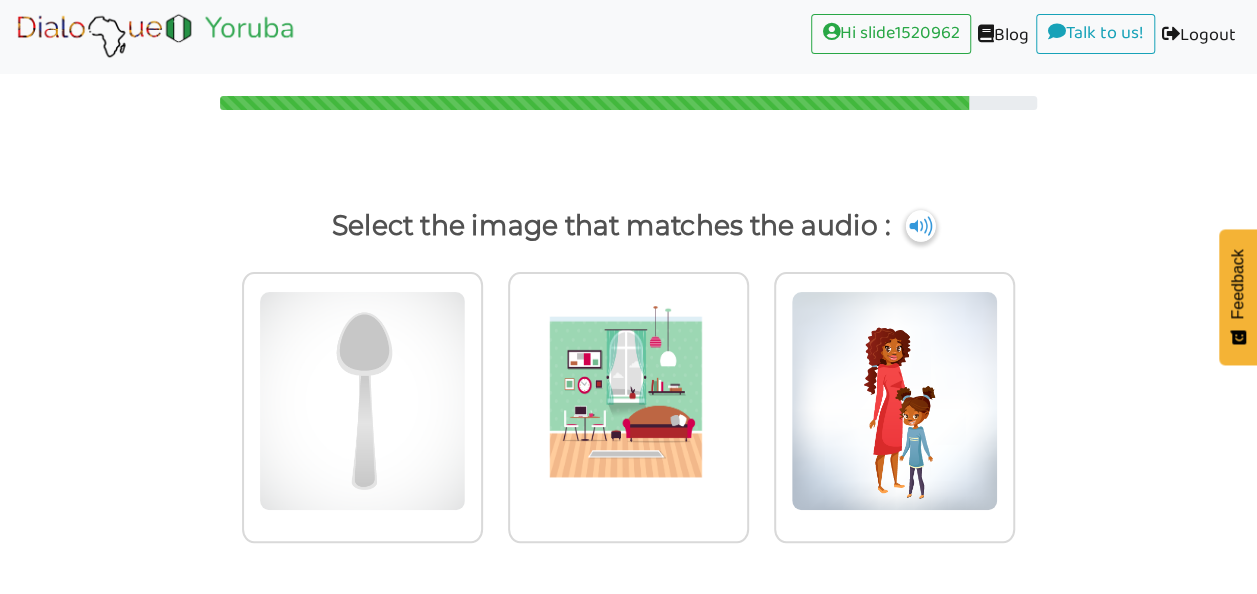click at bounding box center (921, 226) 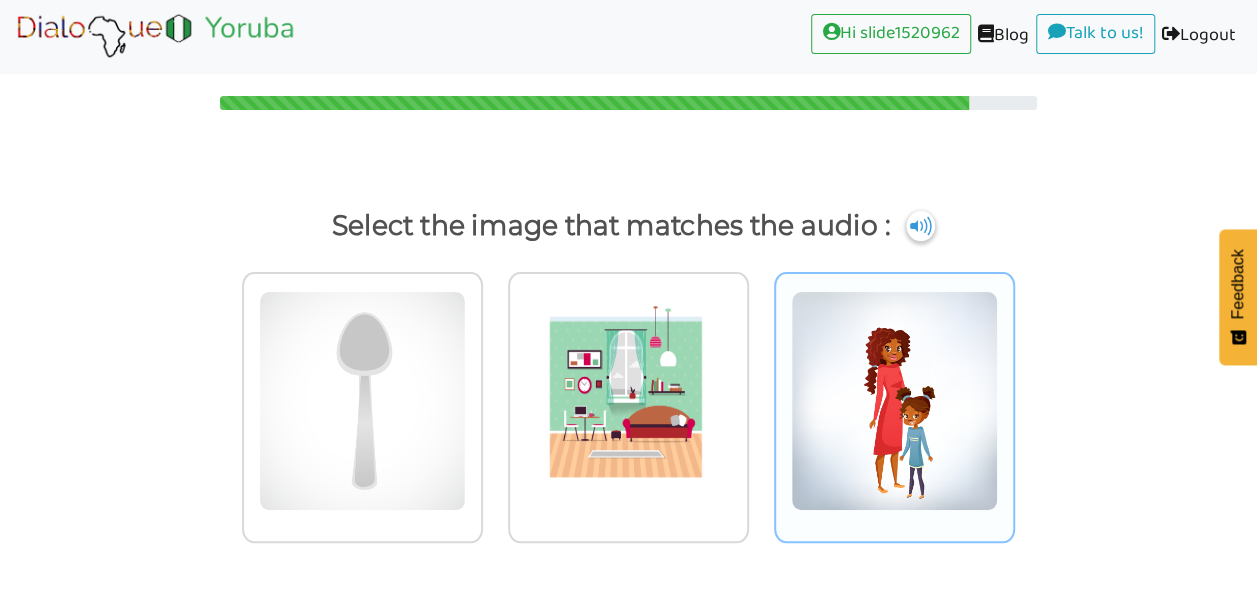 click at bounding box center [362, 401] 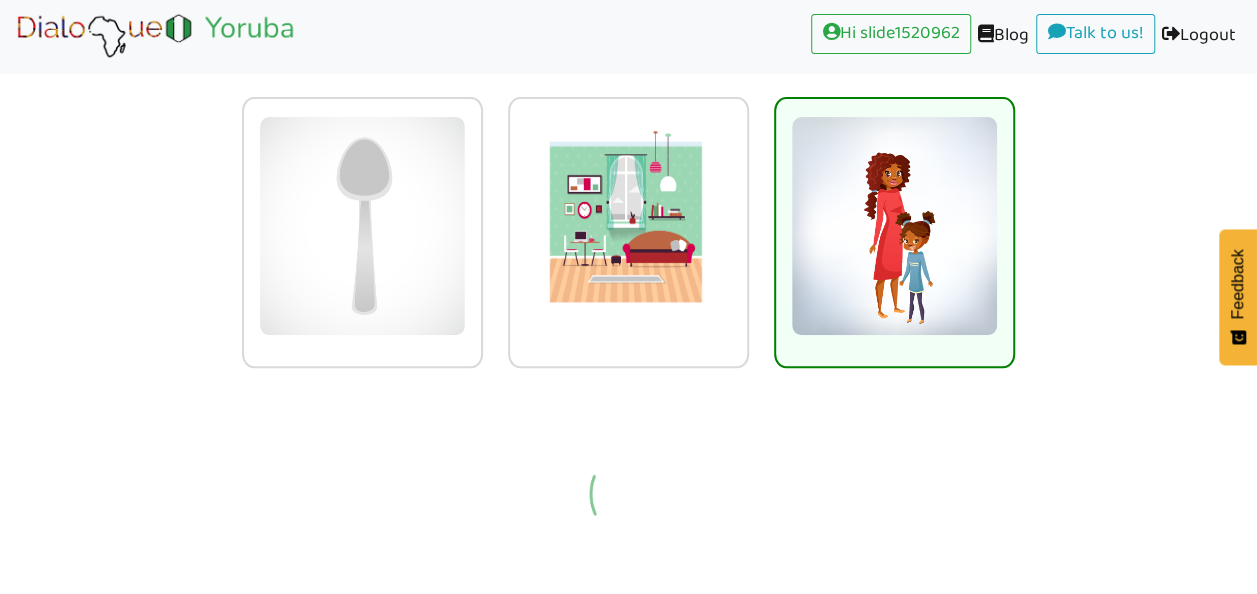 scroll, scrollTop: 9, scrollLeft: 0, axis: vertical 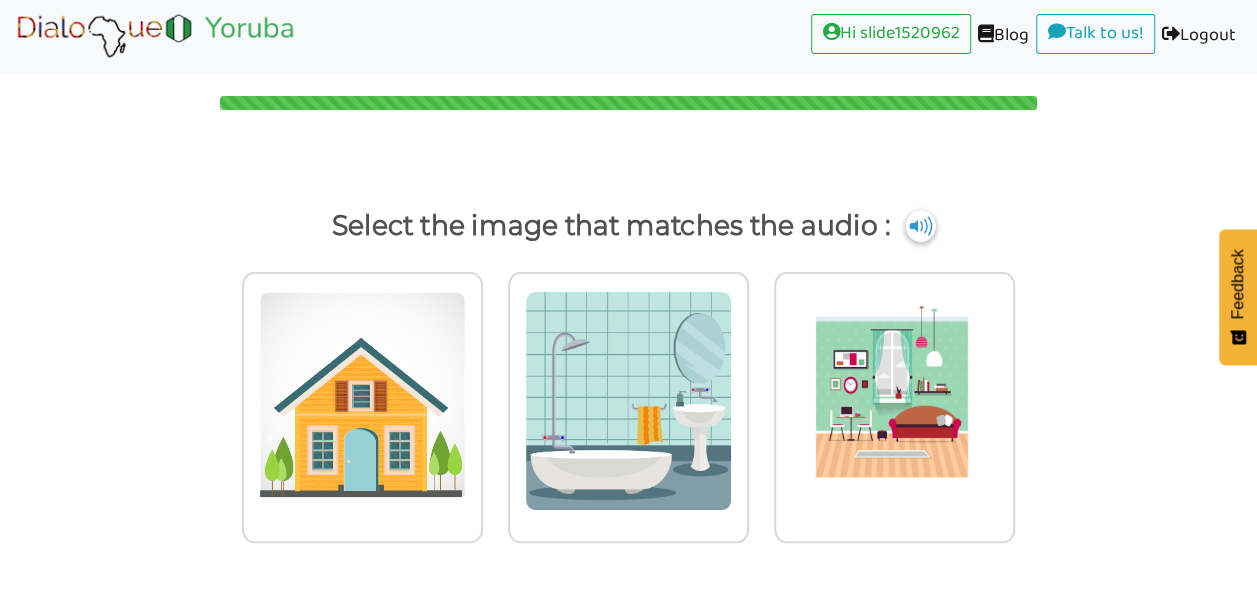 click at bounding box center [921, 226] 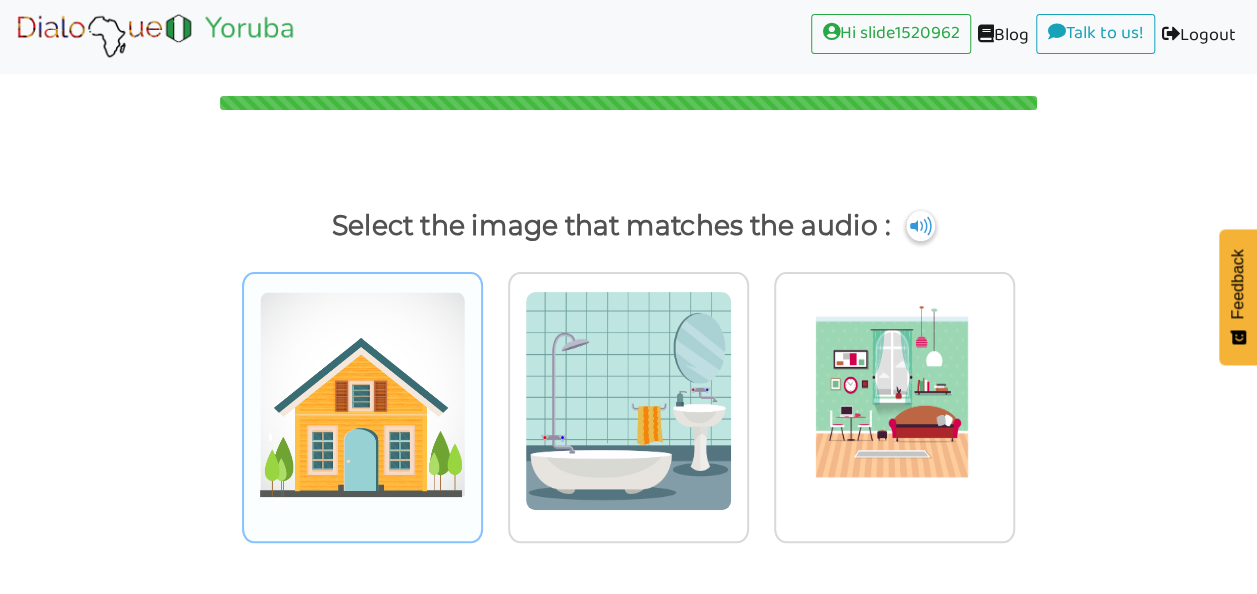 click at bounding box center [362, 401] 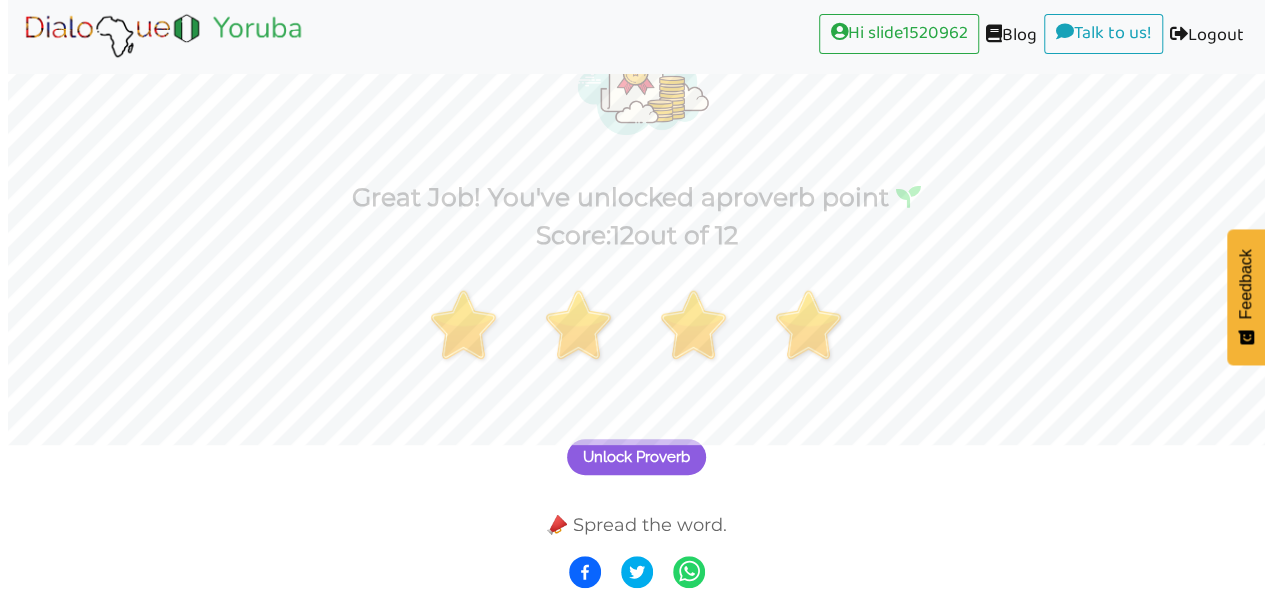 scroll, scrollTop: 148, scrollLeft: 0, axis: vertical 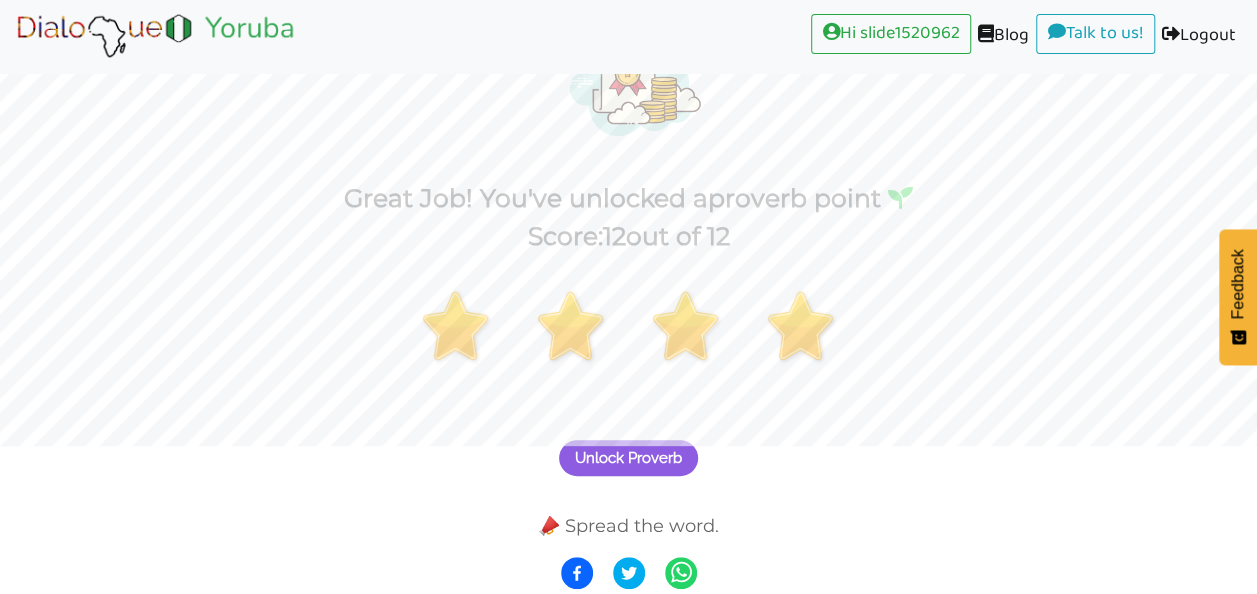 click on "Unlock Proverb" at bounding box center (628, 458) 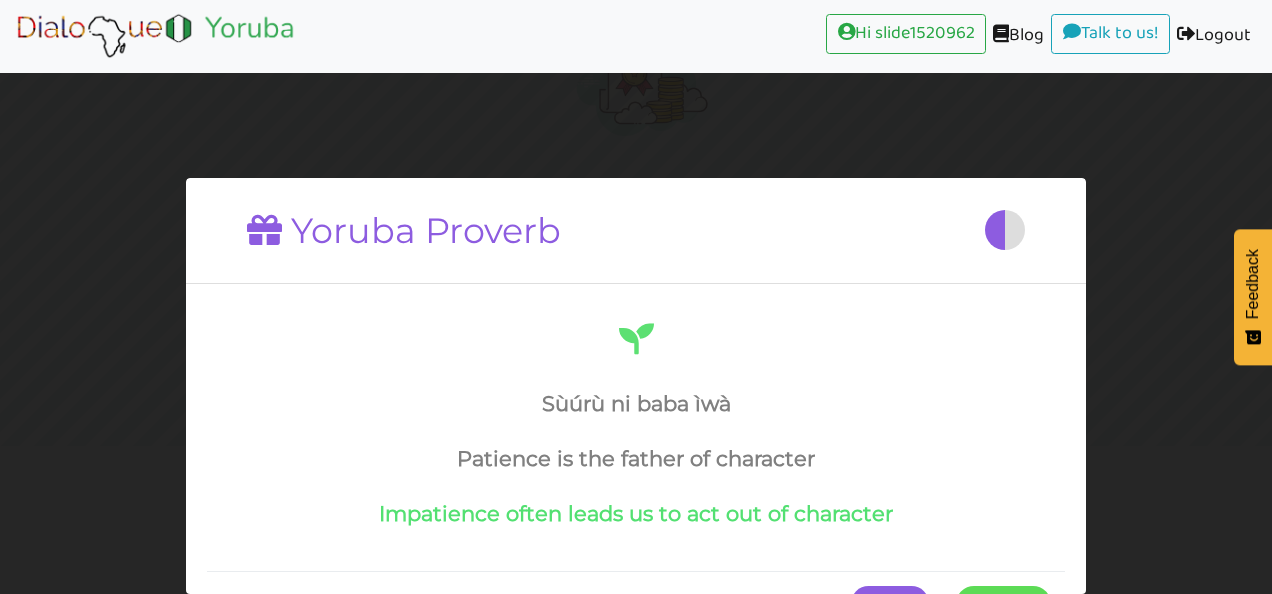 click on "Yoruba Proverb" at bounding box center (636, 231) 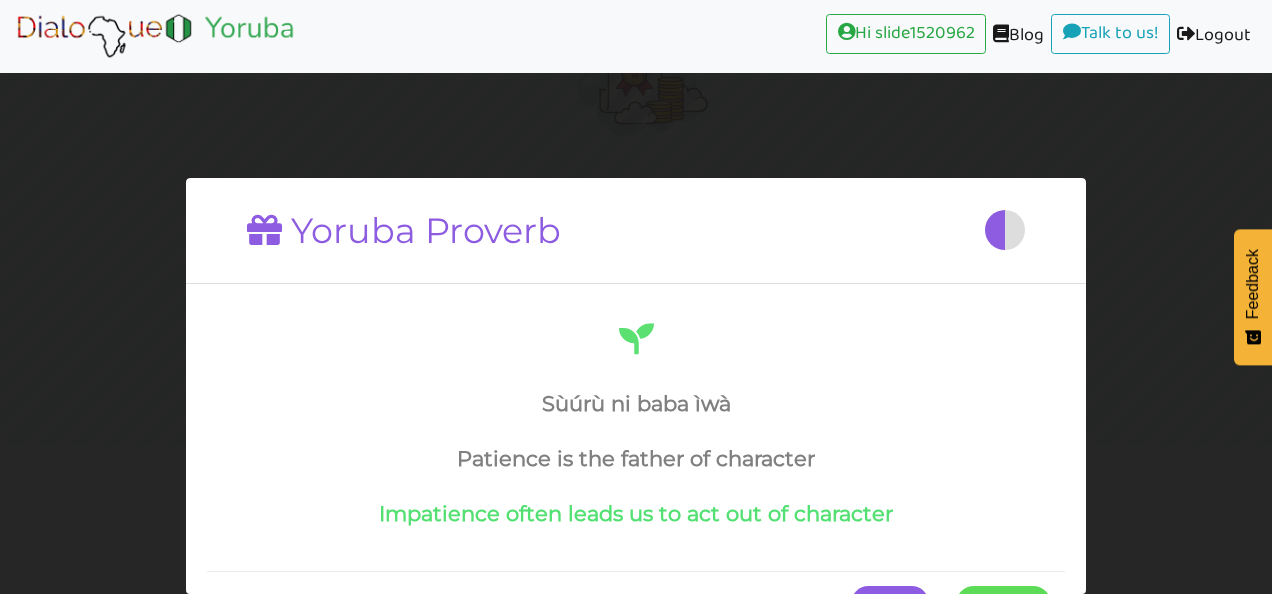 click on "Continue" at bounding box center [1003, 604] 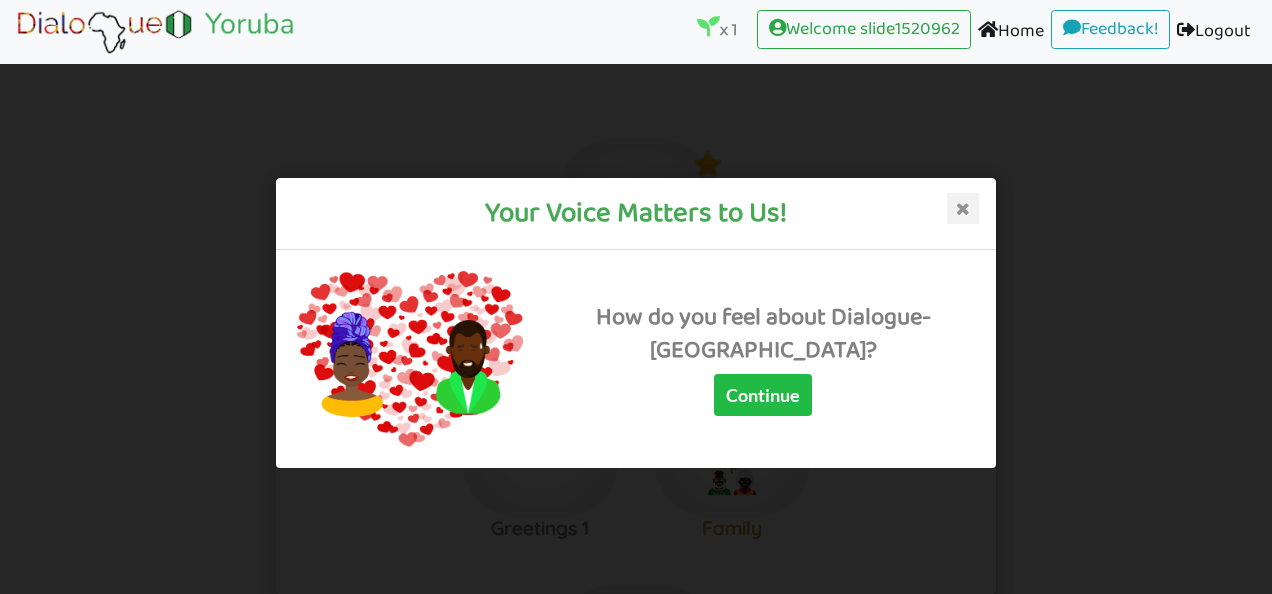 scroll, scrollTop: 16, scrollLeft: 0, axis: vertical 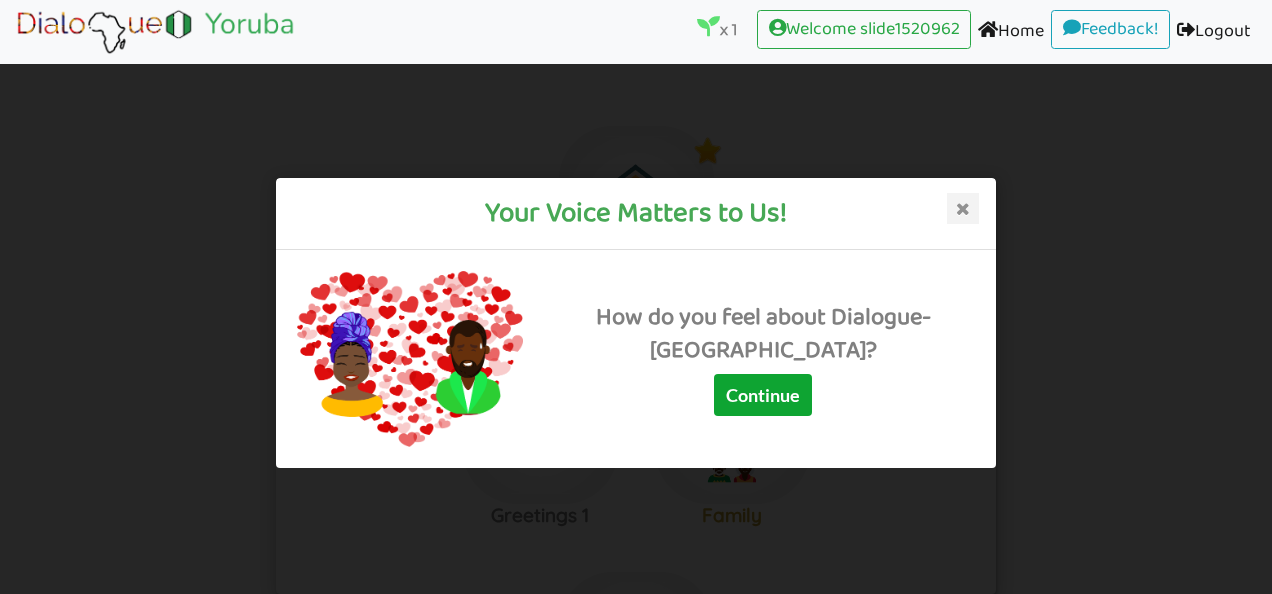 click on "Continue" at bounding box center (763, 395) 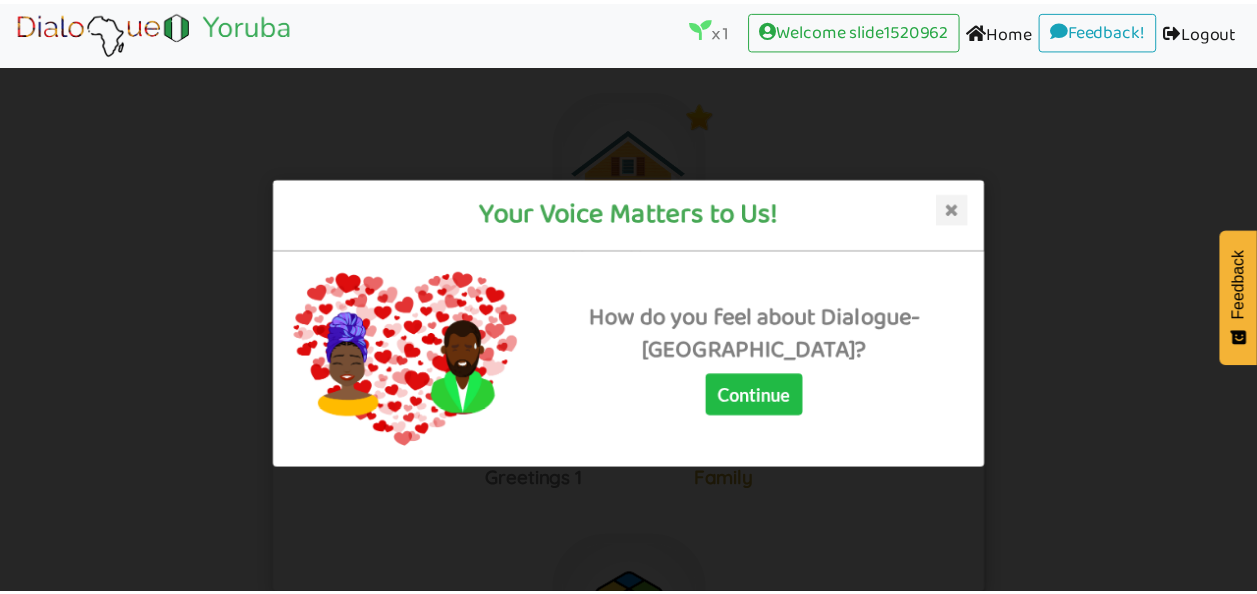 scroll, scrollTop: 16, scrollLeft: 0, axis: vertical 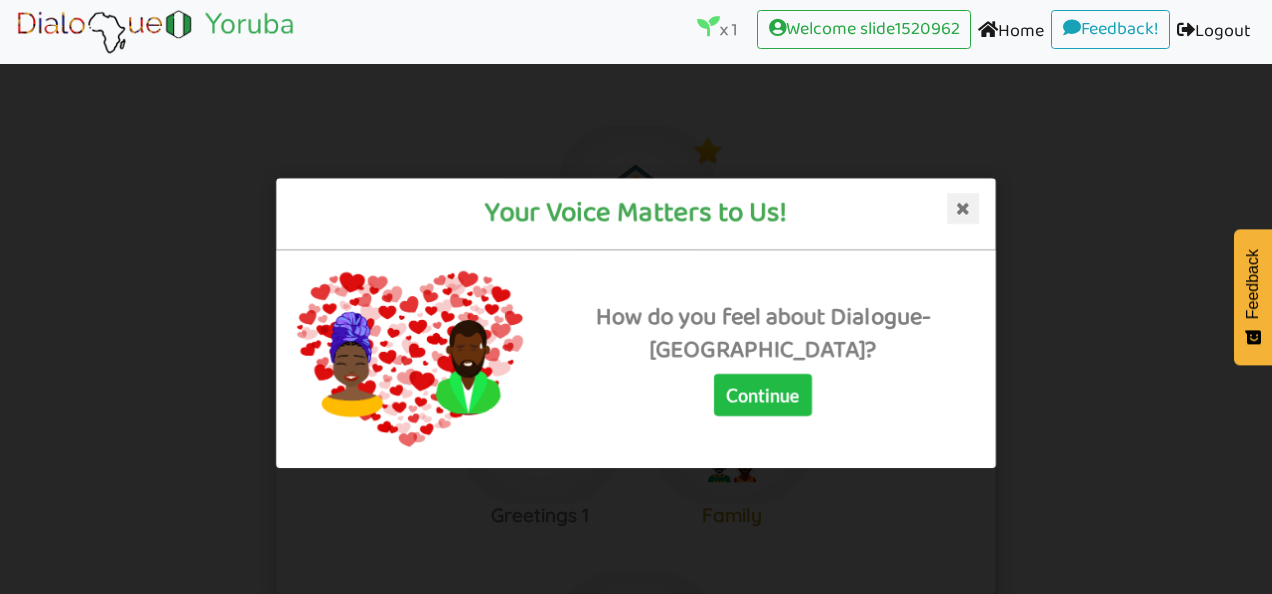 click at bounding box center (963, 209) 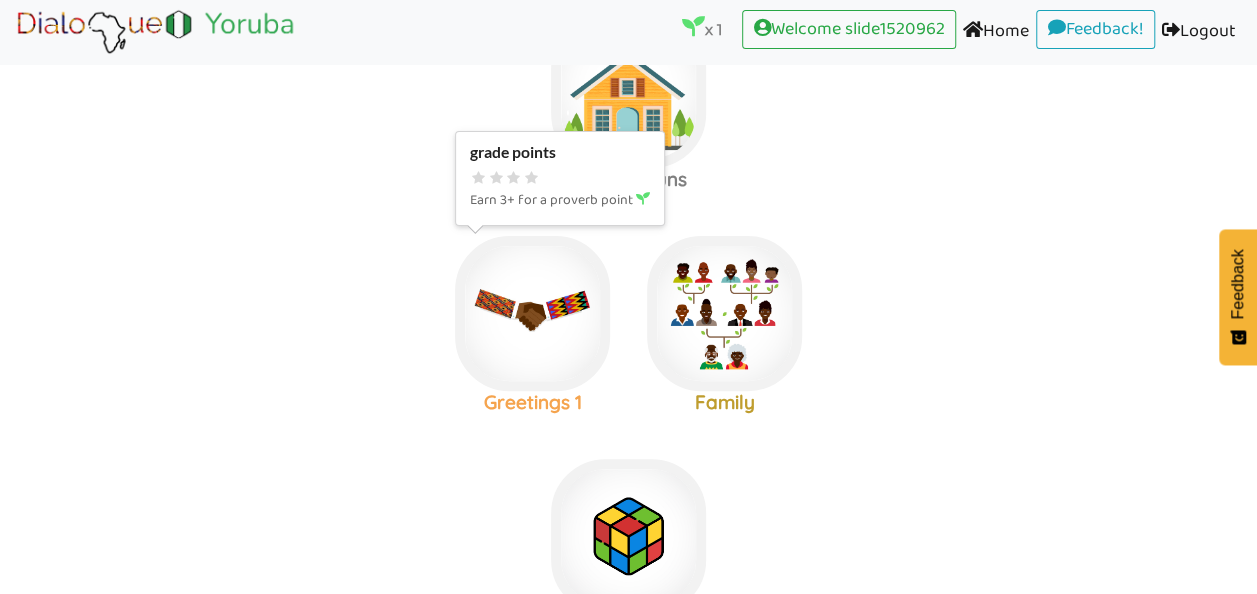 scroll, scrollTop: 92, scrollLeft: 0, axis: vertical 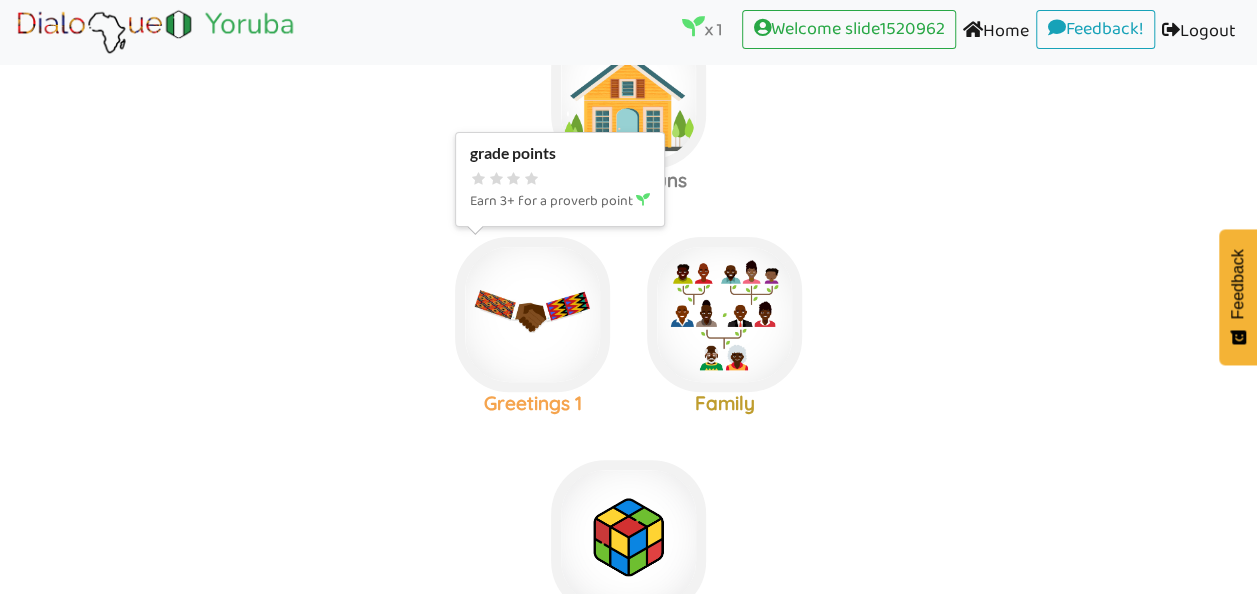 click at bounding box center [628, 91] 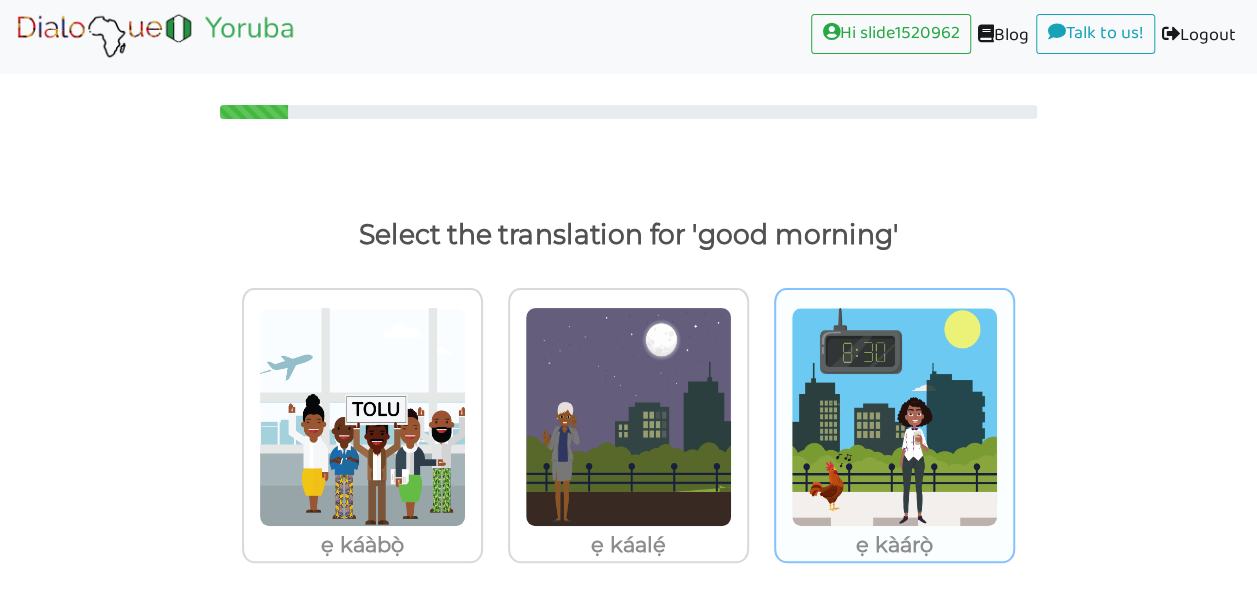 click at bounding box center [362, 417] 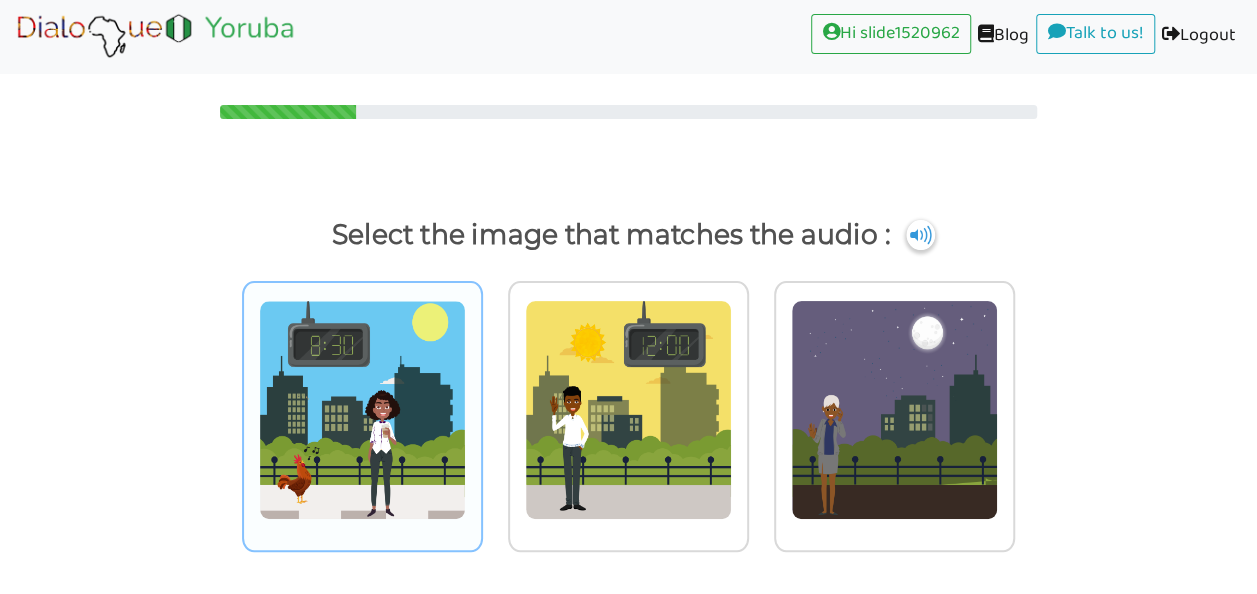 click at bounding box center [362, 410] 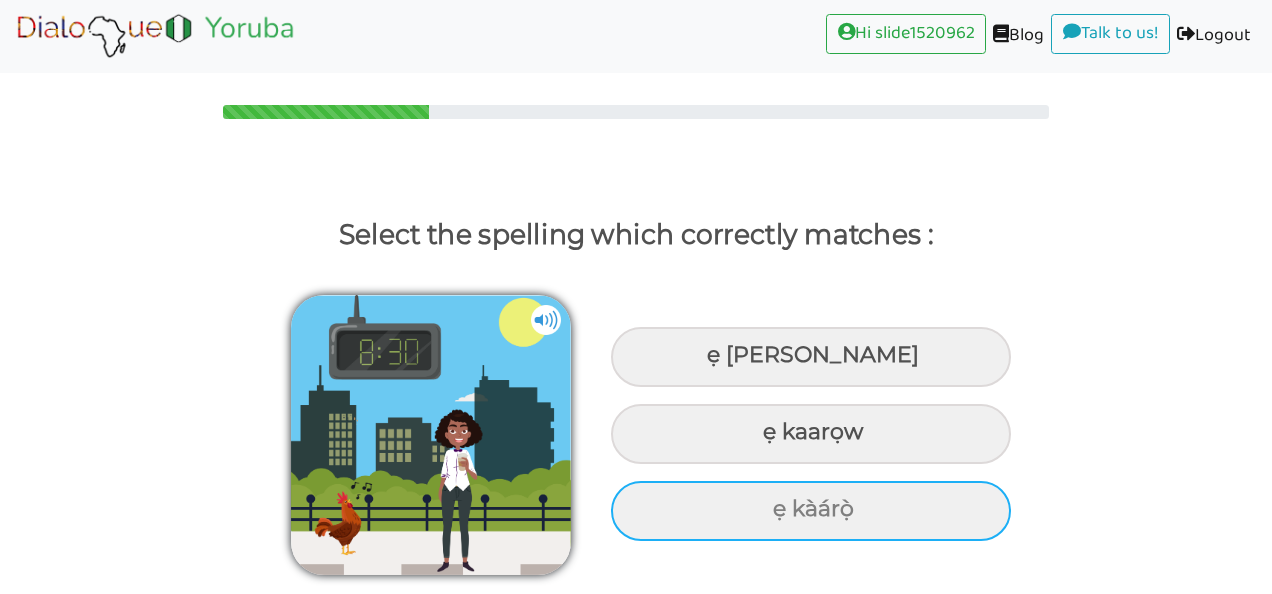 click on "ẹ kàárọ̀" at bounding box center (811, 357) 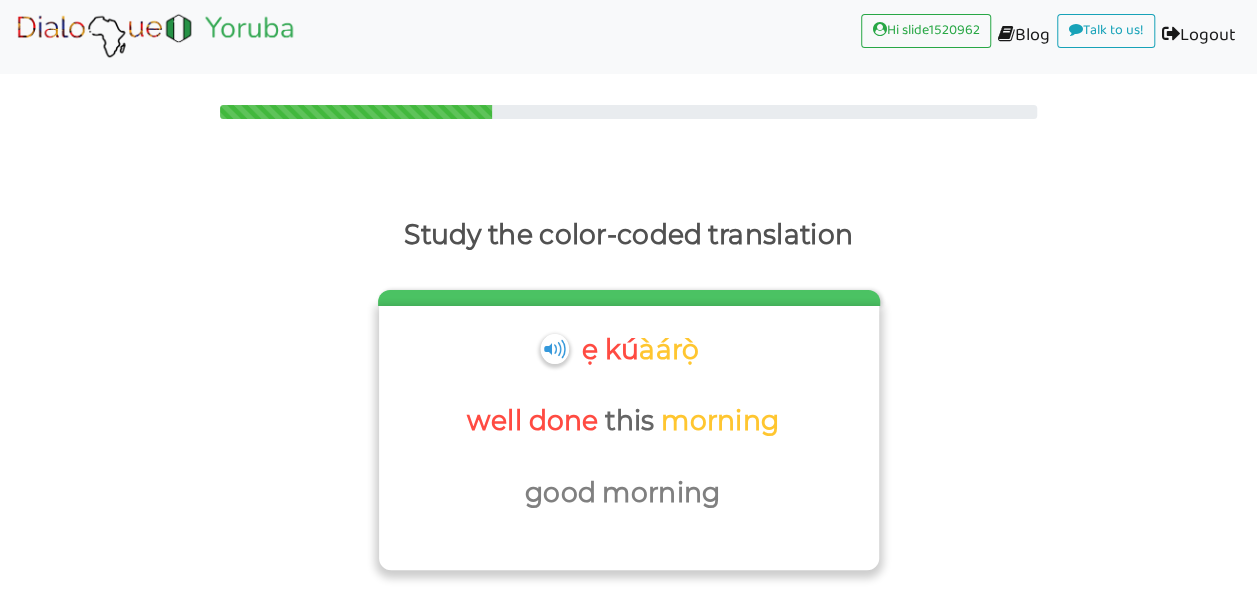 scroll, scrollTop: 100, scrollLeft: 0, axis: vertical 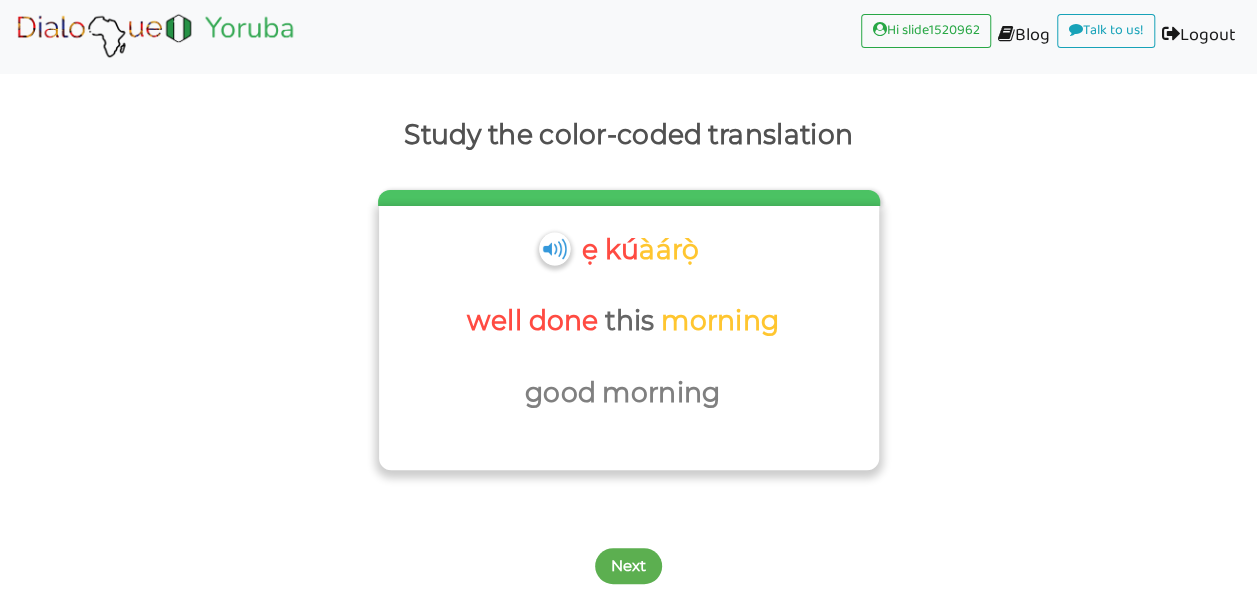 click at bounding box center [554, 248] 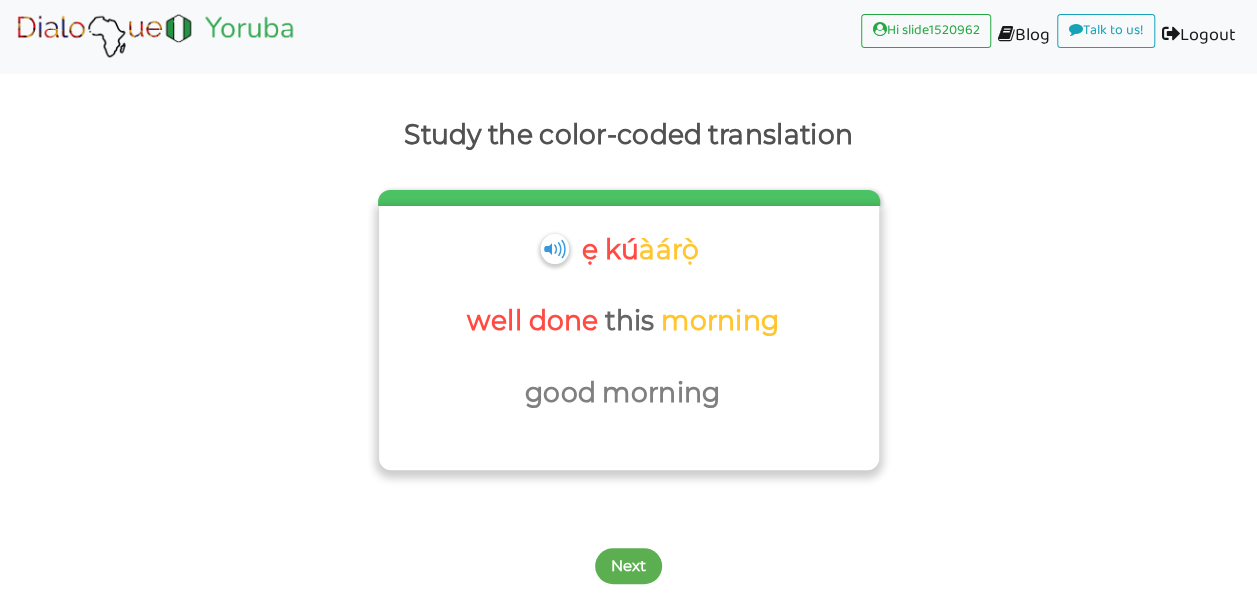 click on "this" at bounding box center [633, 321] 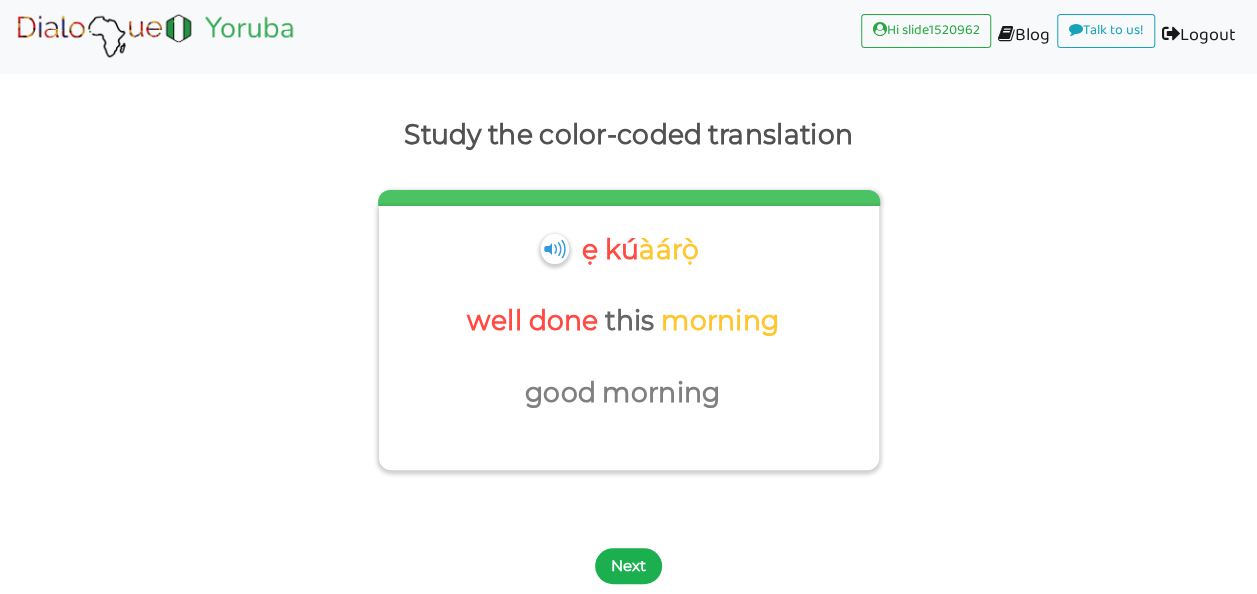 click on "Next" at bounding box center [628, 566] 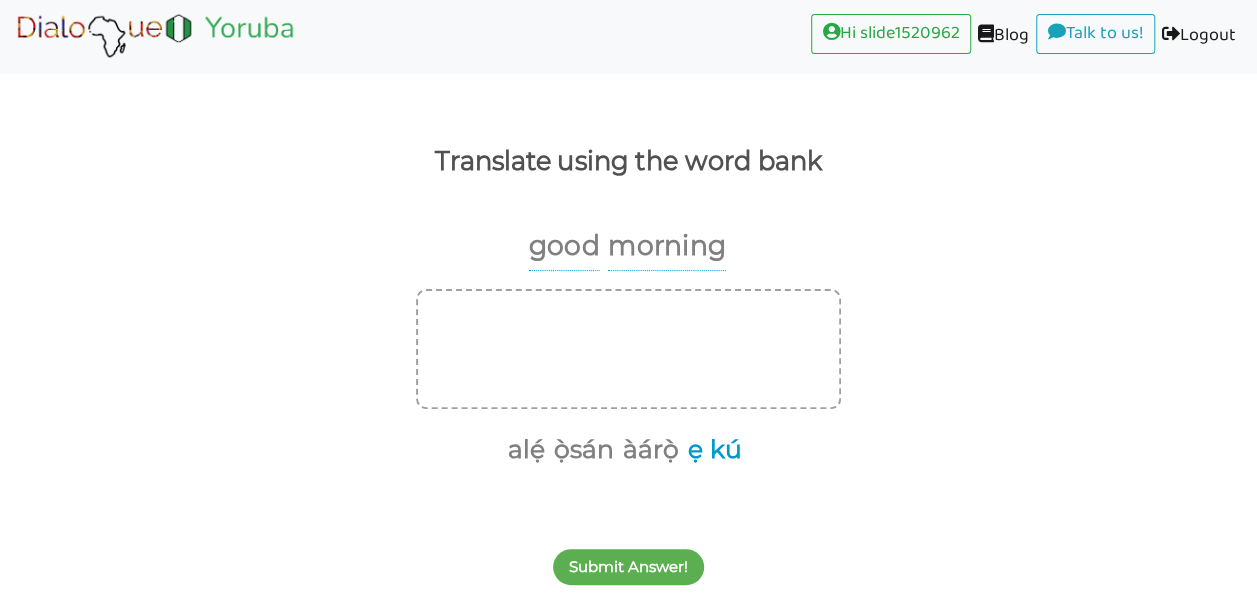 click on "ẹ kú" at bounding box center (711, 450) 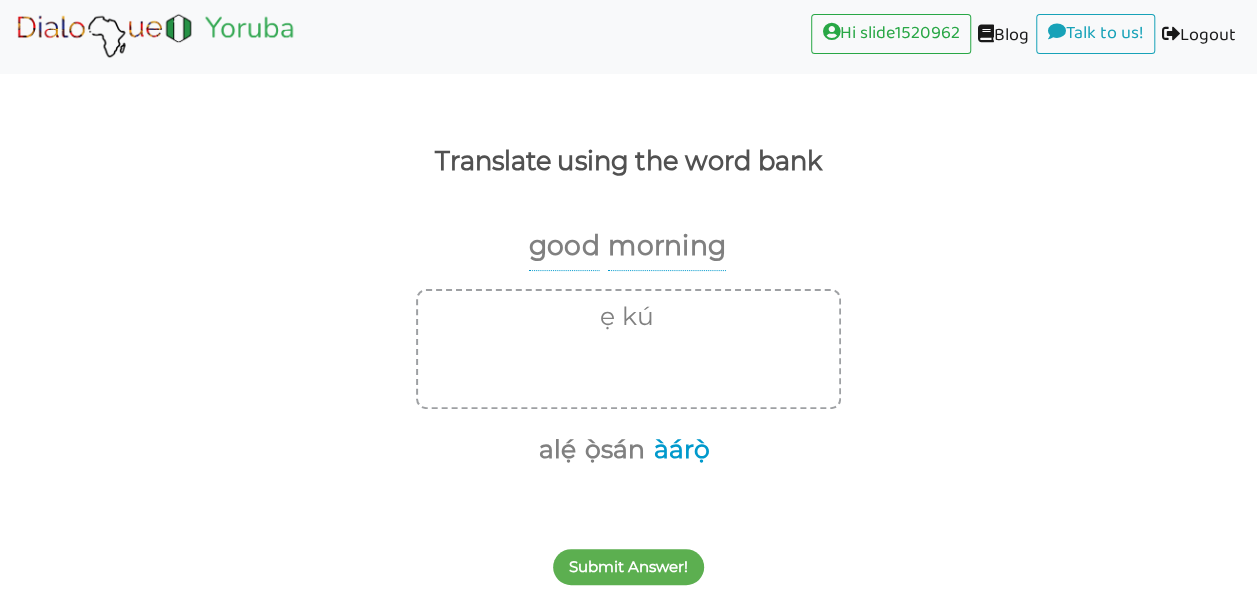 click on "àárọ̀" at bounding box center [678, 450] 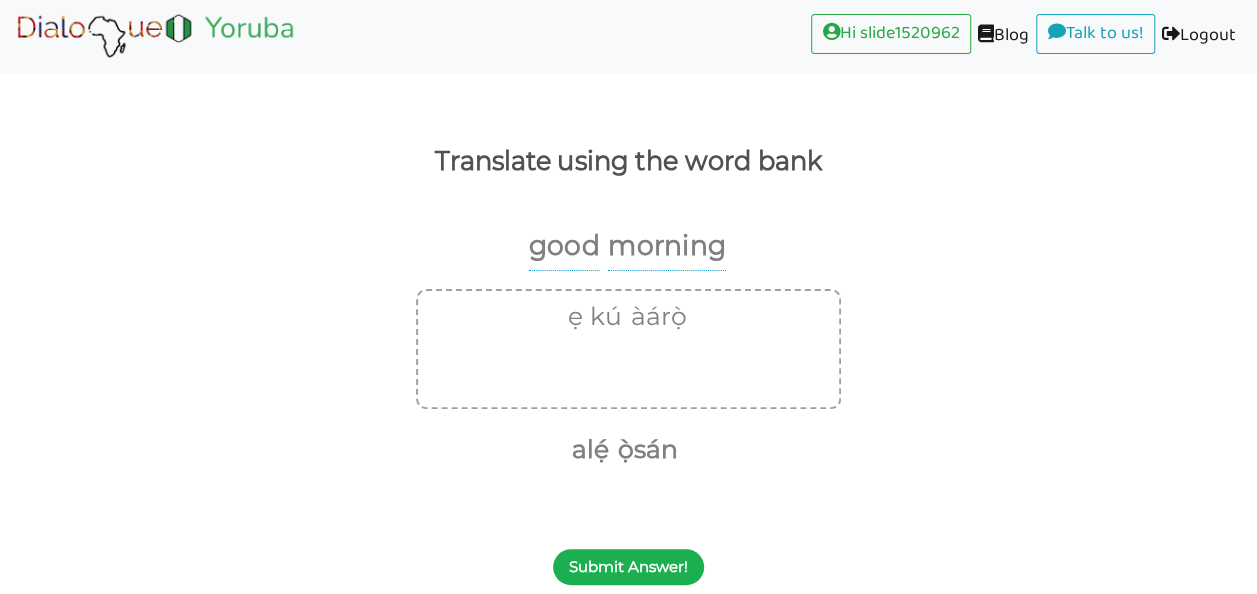 click on "Submit Answer!" at bounding box center (628, 567) 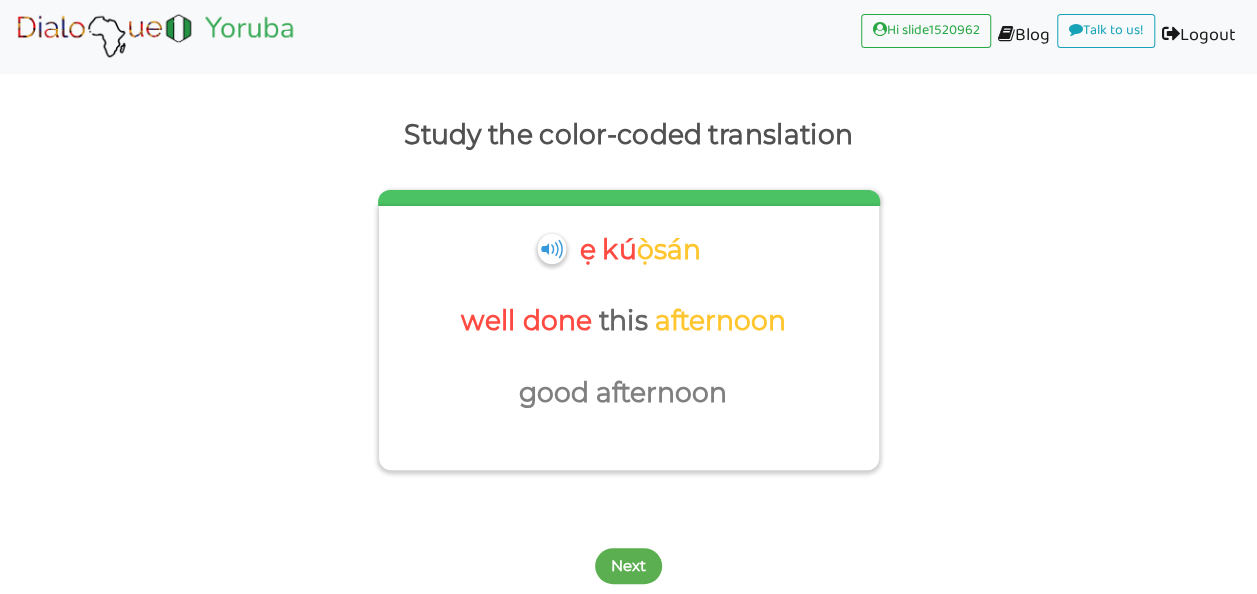 scroll, scrollTop: 100, scrollLeft: 0, axis: vertical 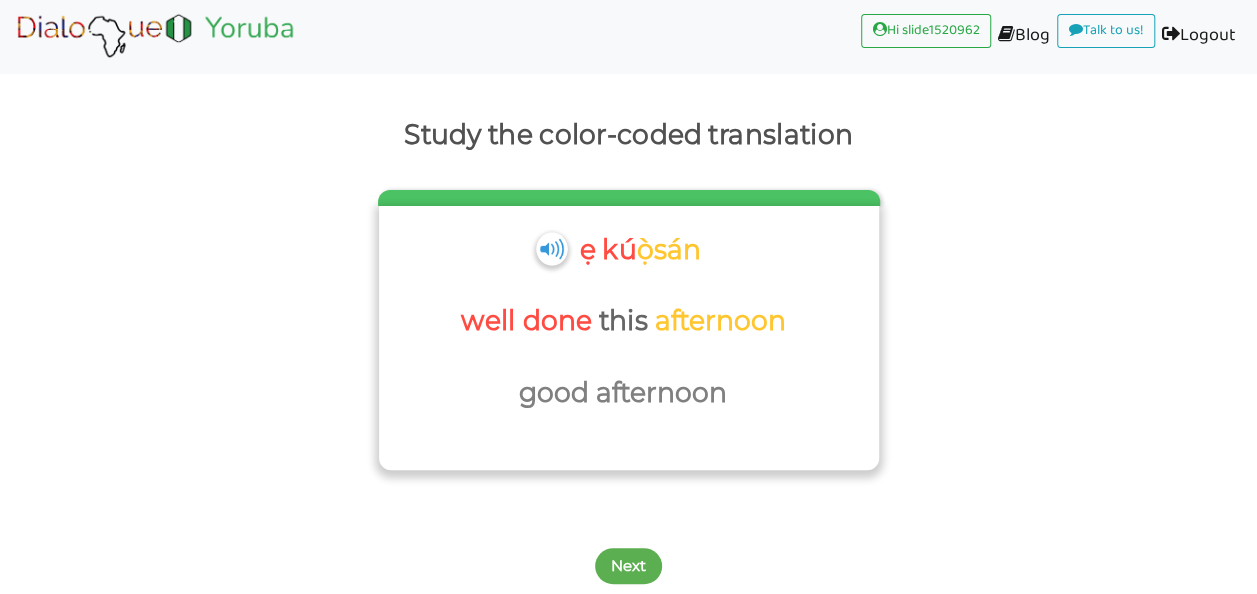 click at bounding box center [551, 248] 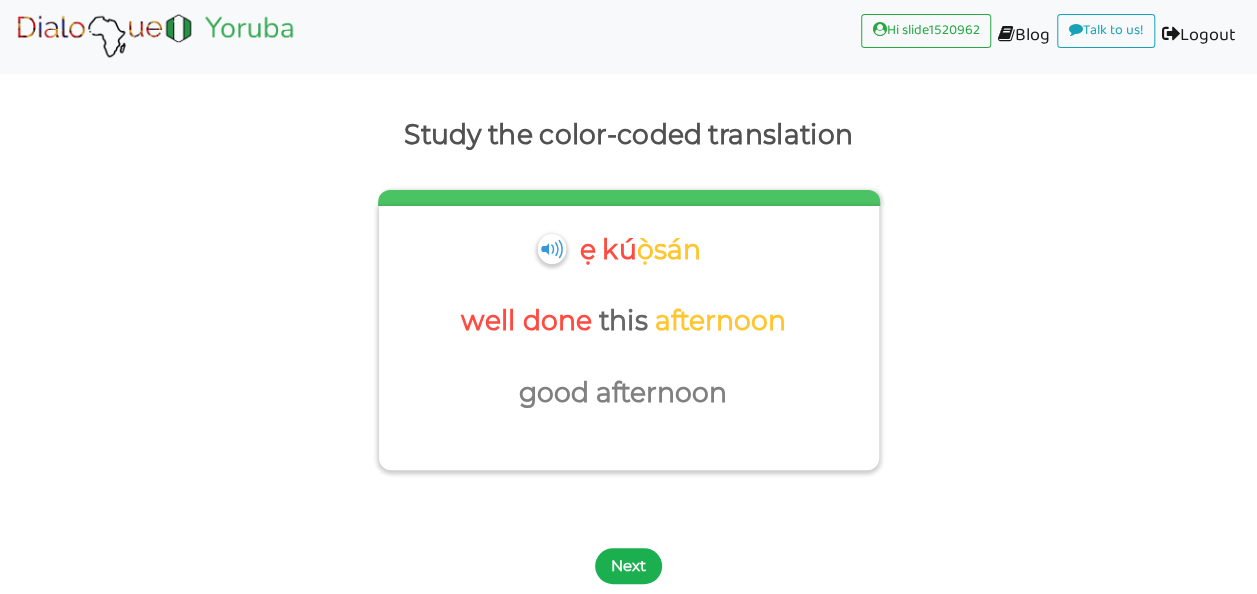click on "Next" at bounding box center [628, 566] 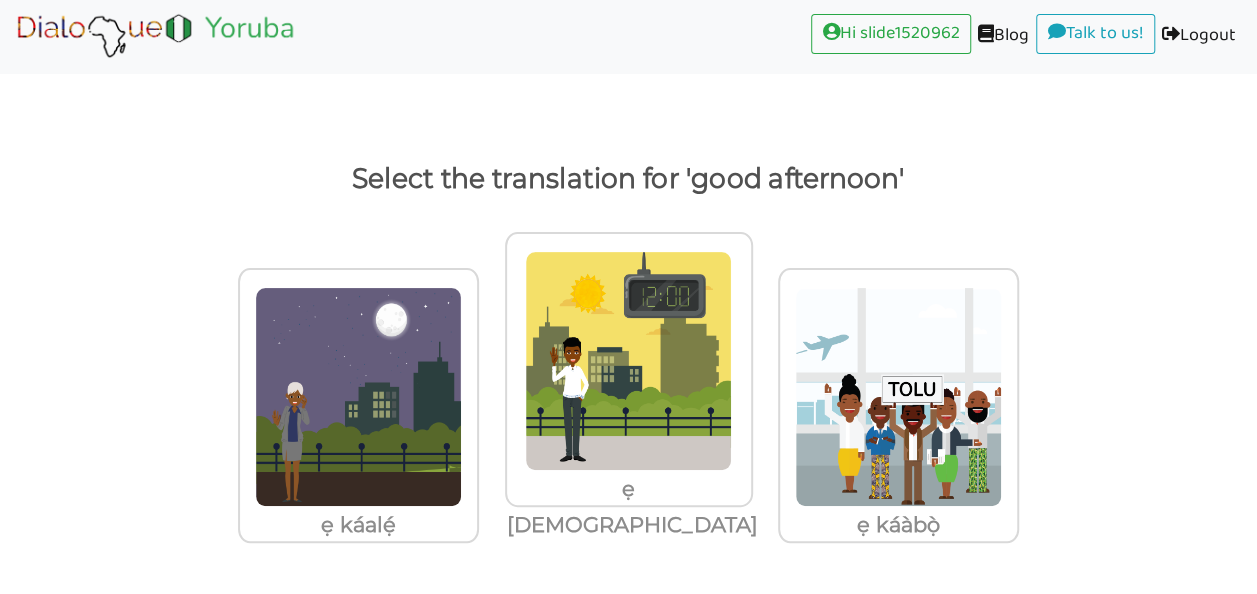 scroll, scrollTop: 20, scrollLeft: 0, axis: vertical 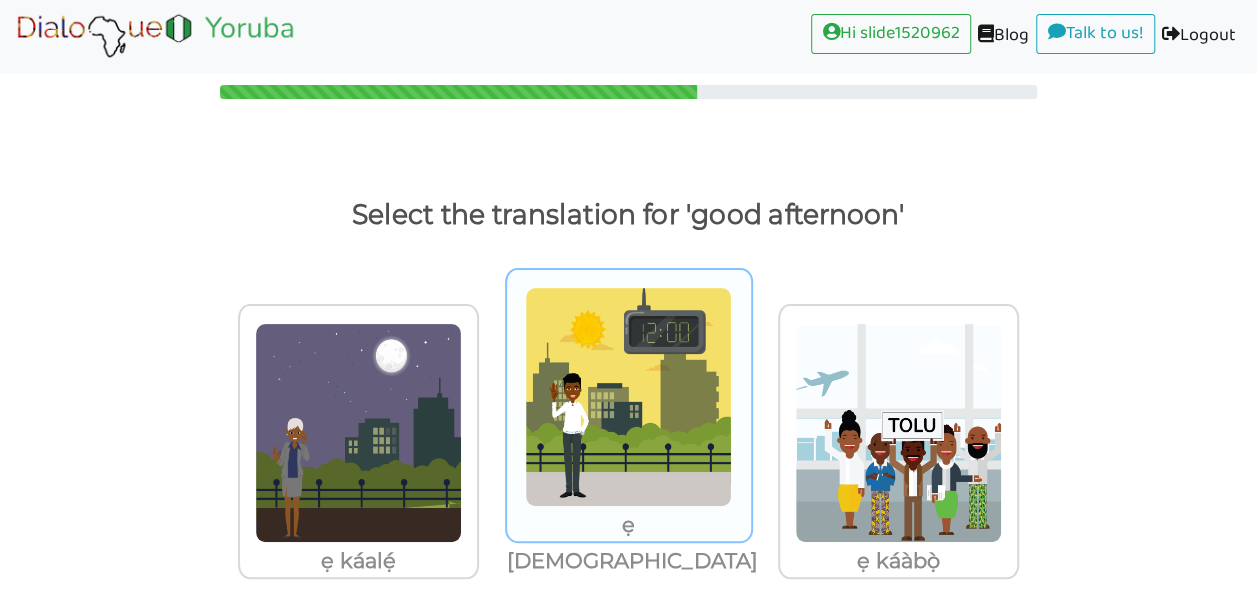 click at bounding box center [358, 433] 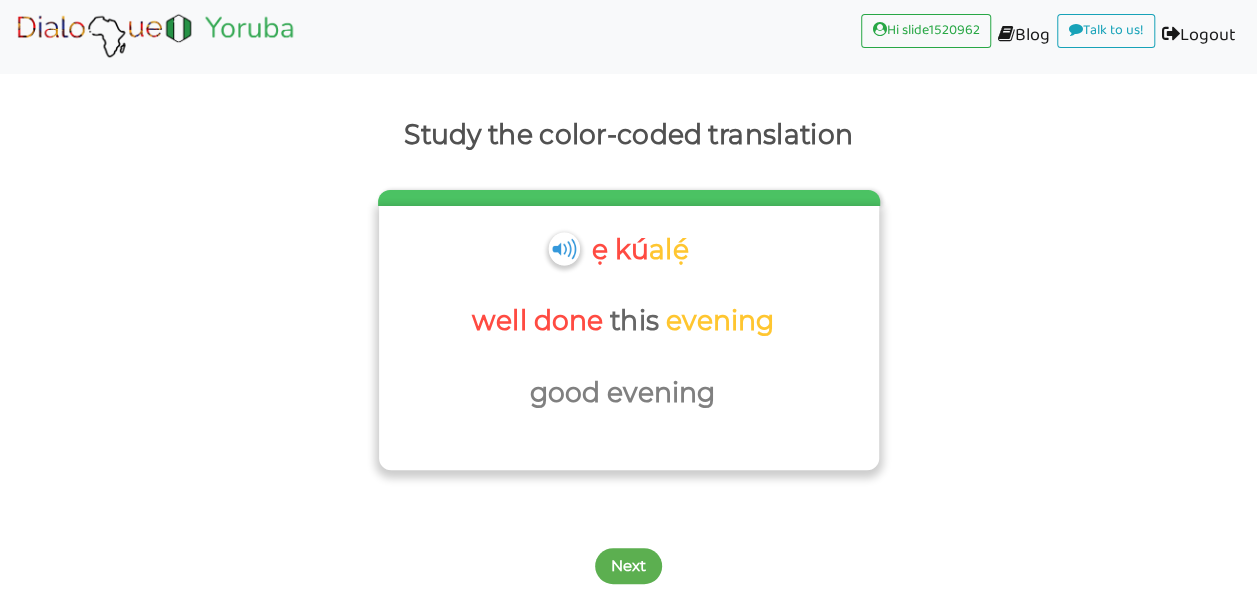 click at bounding box center [564, 248] 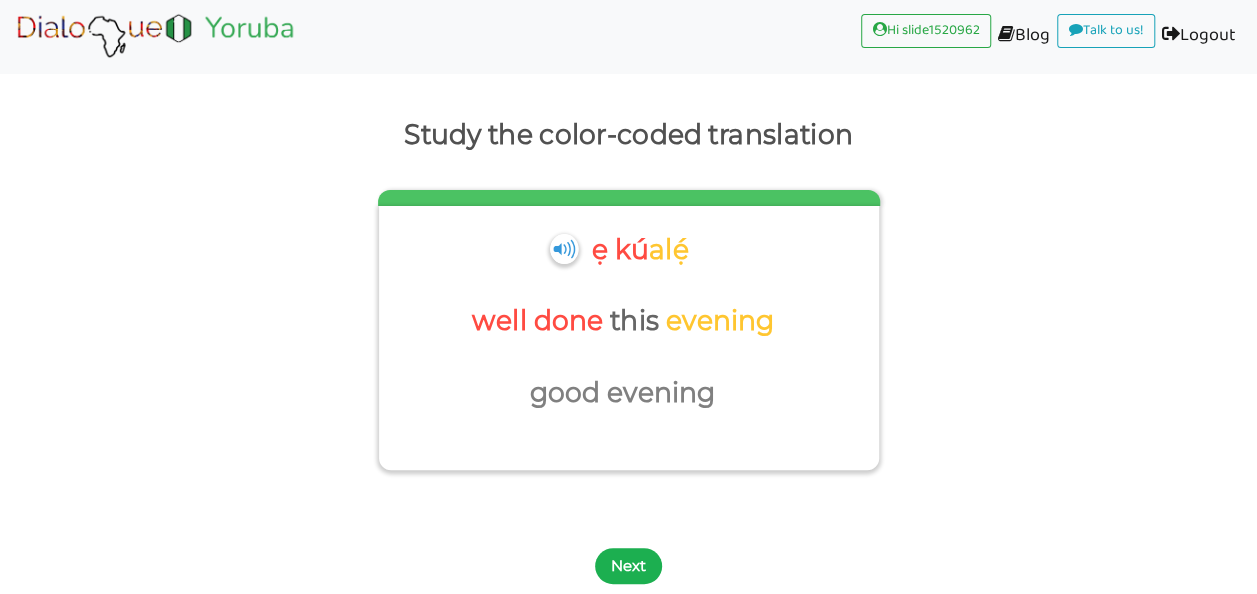 click on "Next" at bounding box center (628, 566) 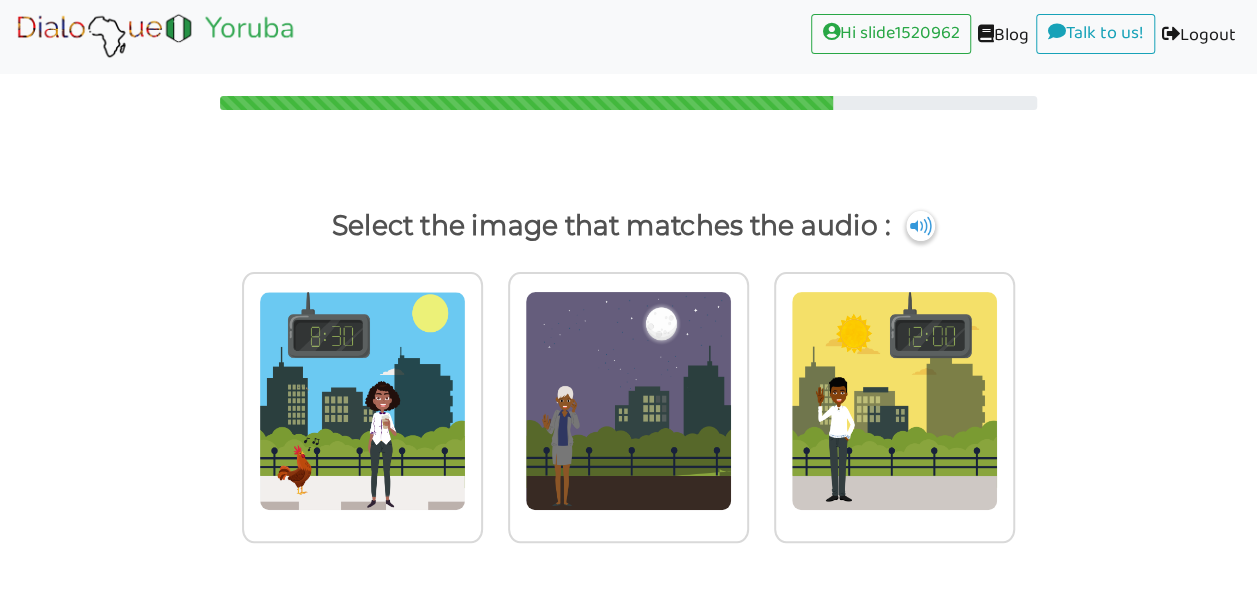 scroll, scrollTop: 9, scrollLeft: 0, axis: vertical 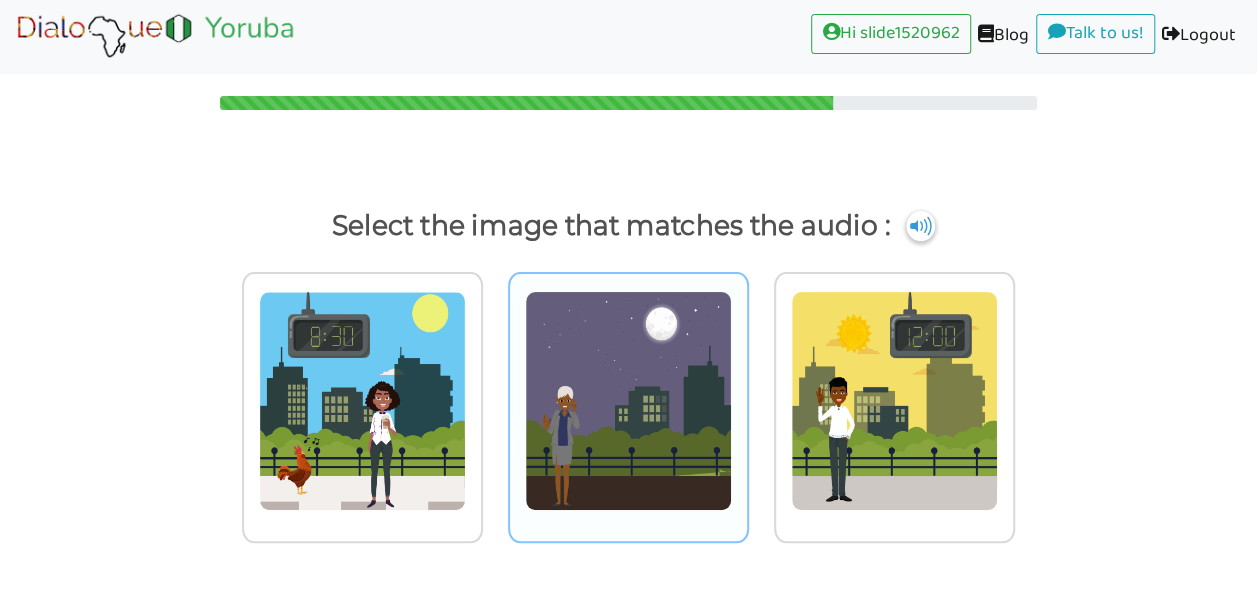click at bounding box center [362, 401] 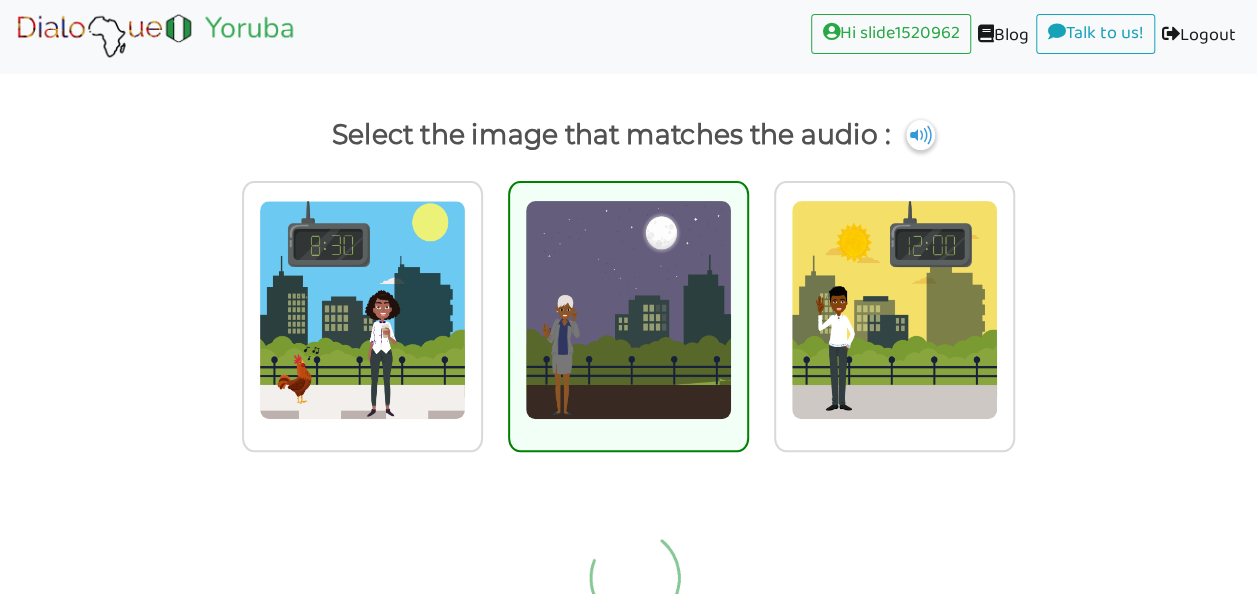 scroll, scrollTop: 9, scrollLeft: 0, axis: vertical 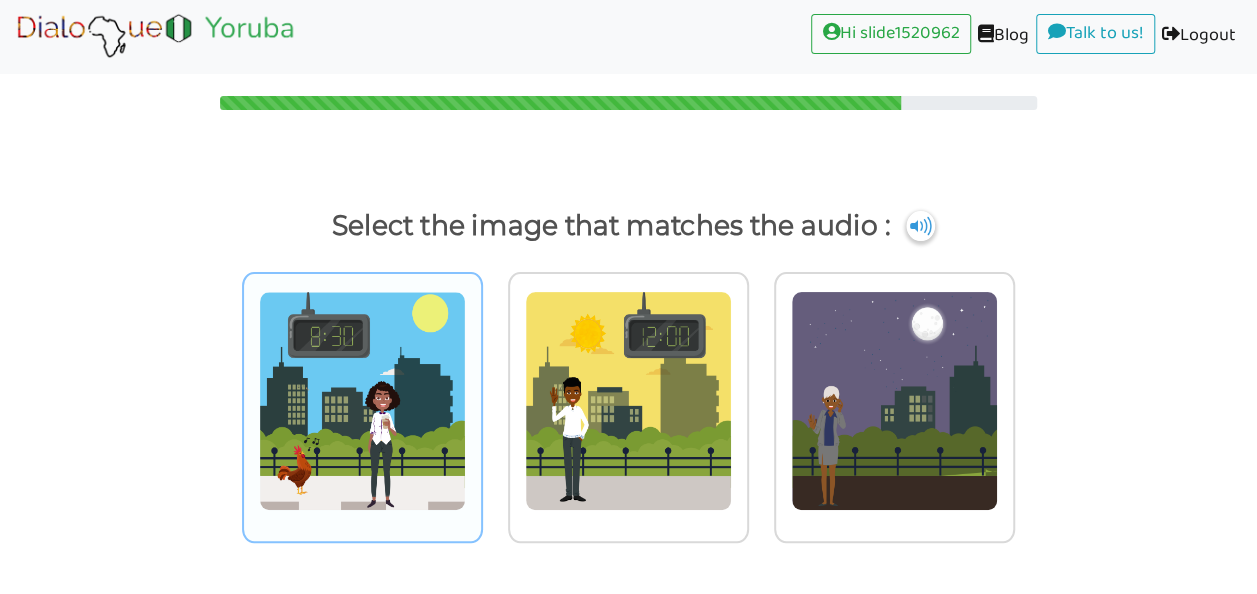 click at bounding box center [362, 401] 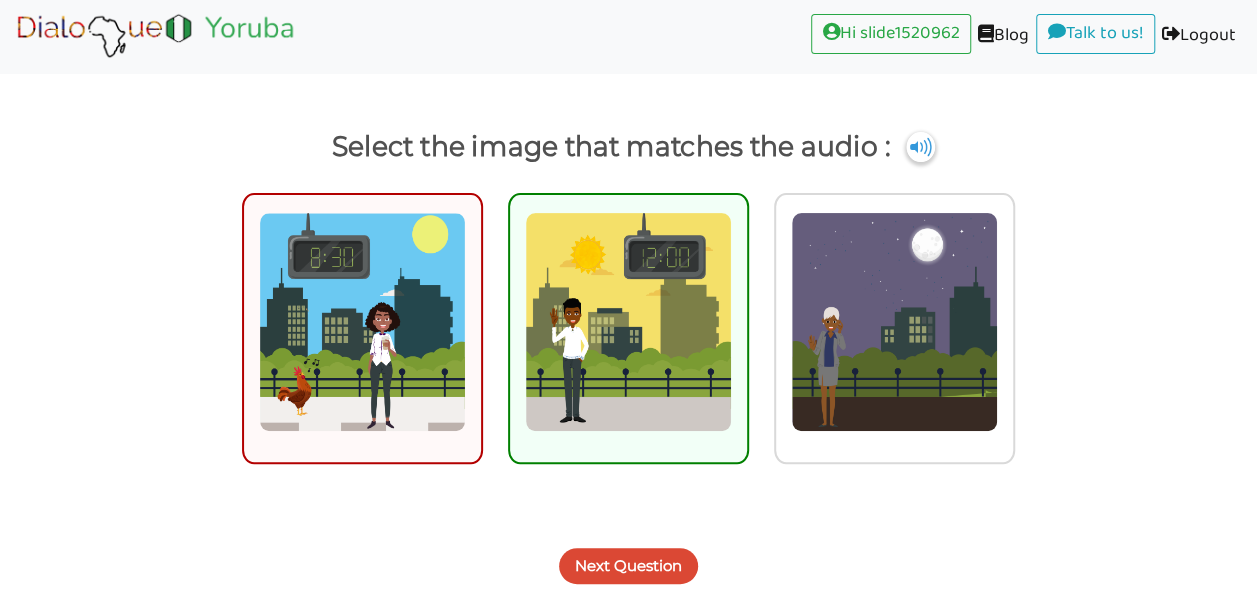 click at bounding box center (628, 322) 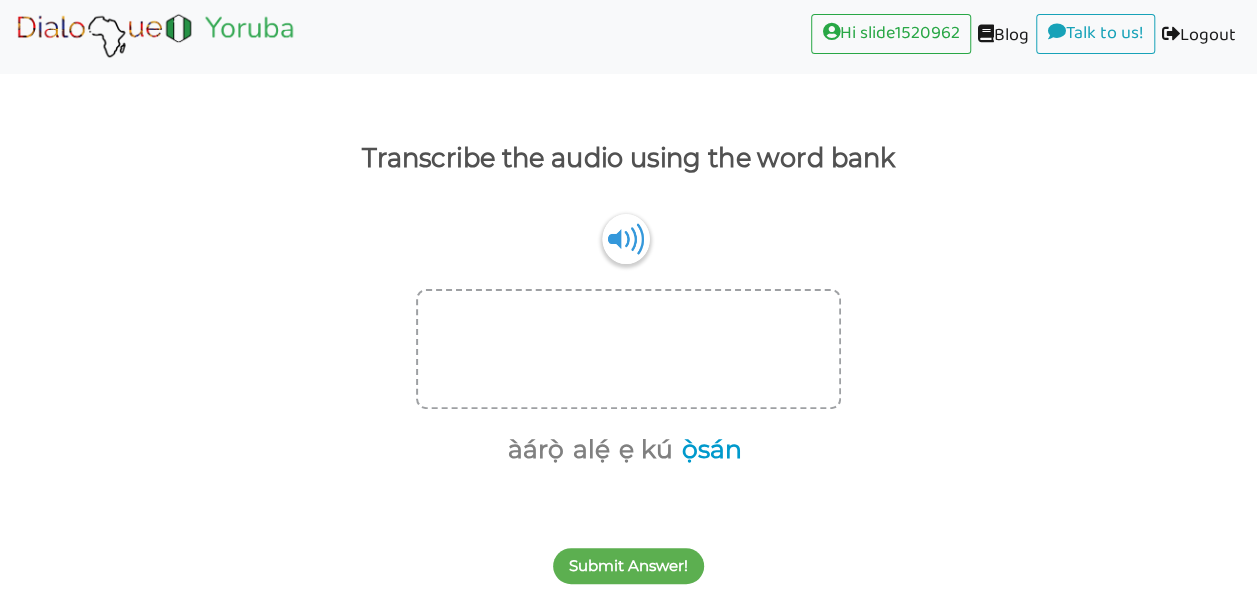 drag, startPoint x: 628, startPoint y: 445, endPoint x: 660, endPoint y: 446, distance: 32.01562 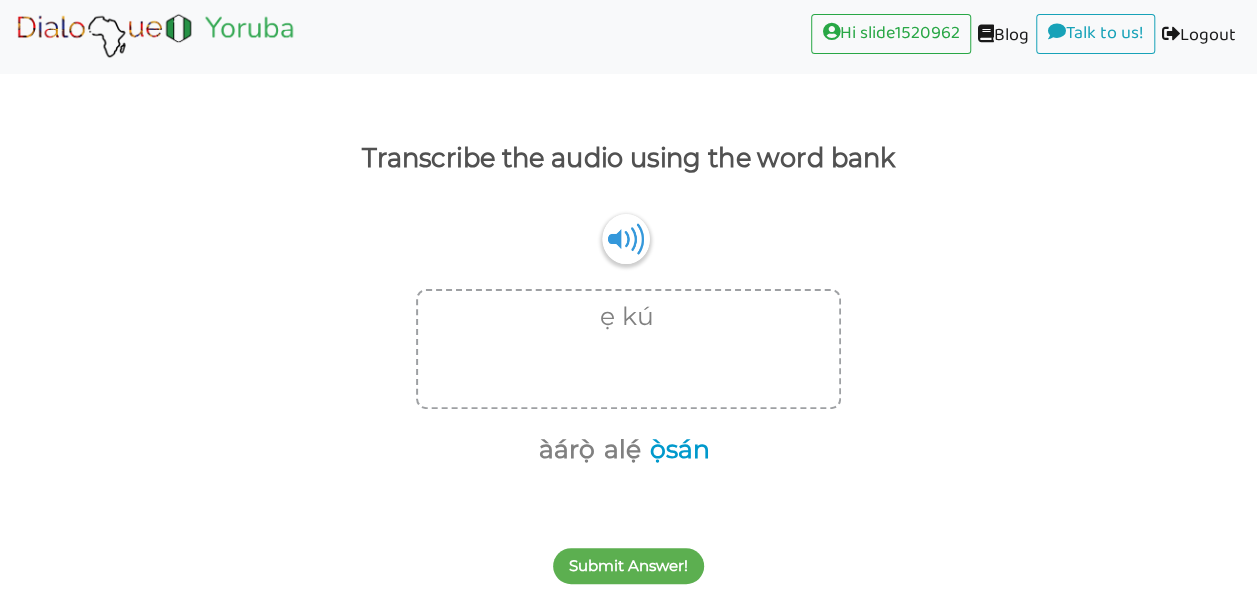 click on "ọ̀sán" at bounding box center (676, 450) 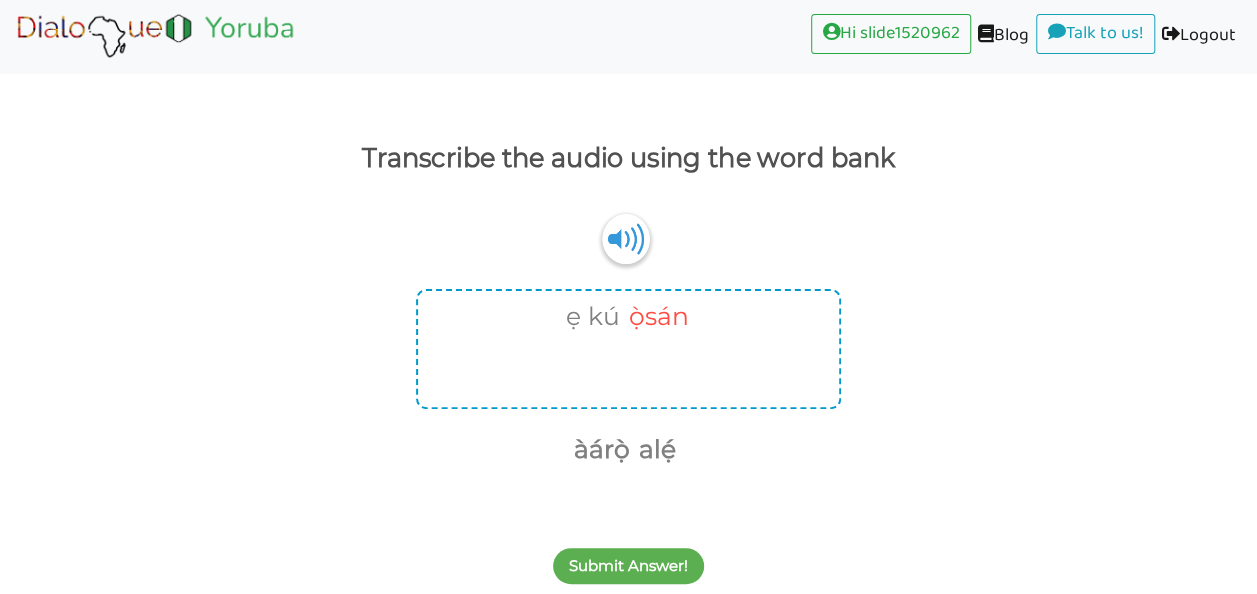 click on "ọ̀sán" at bounding box center [655, 317] 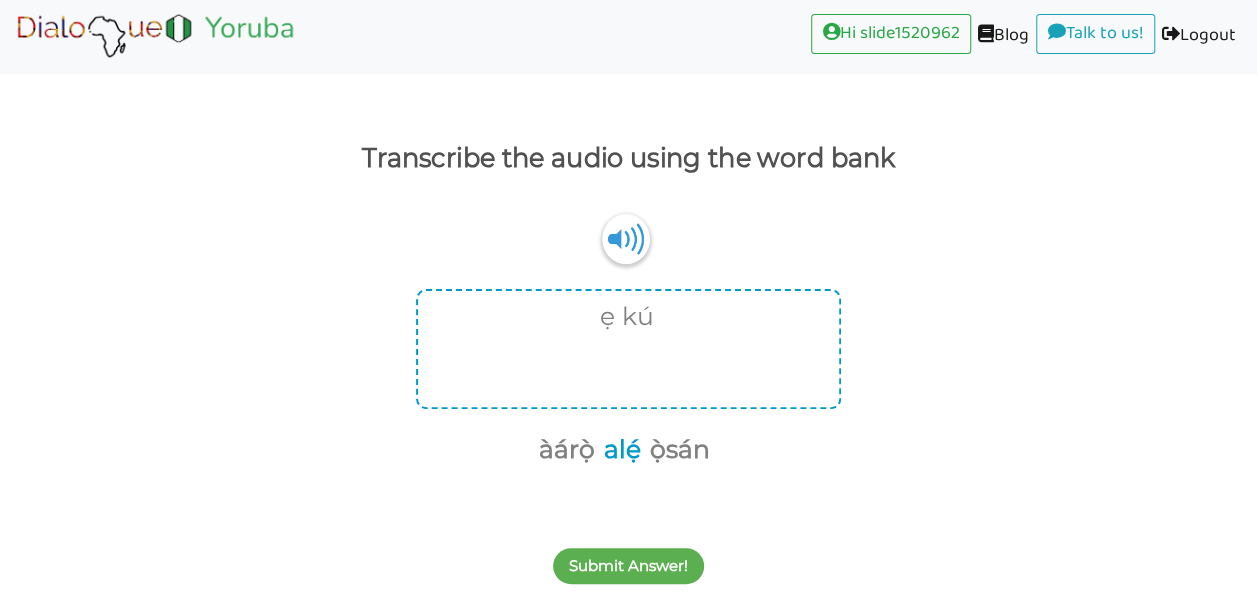 drag, startPoint x: 564, startPoint y: 446, endPoint x: 587, endPoint y: 432, distance: 26.925823 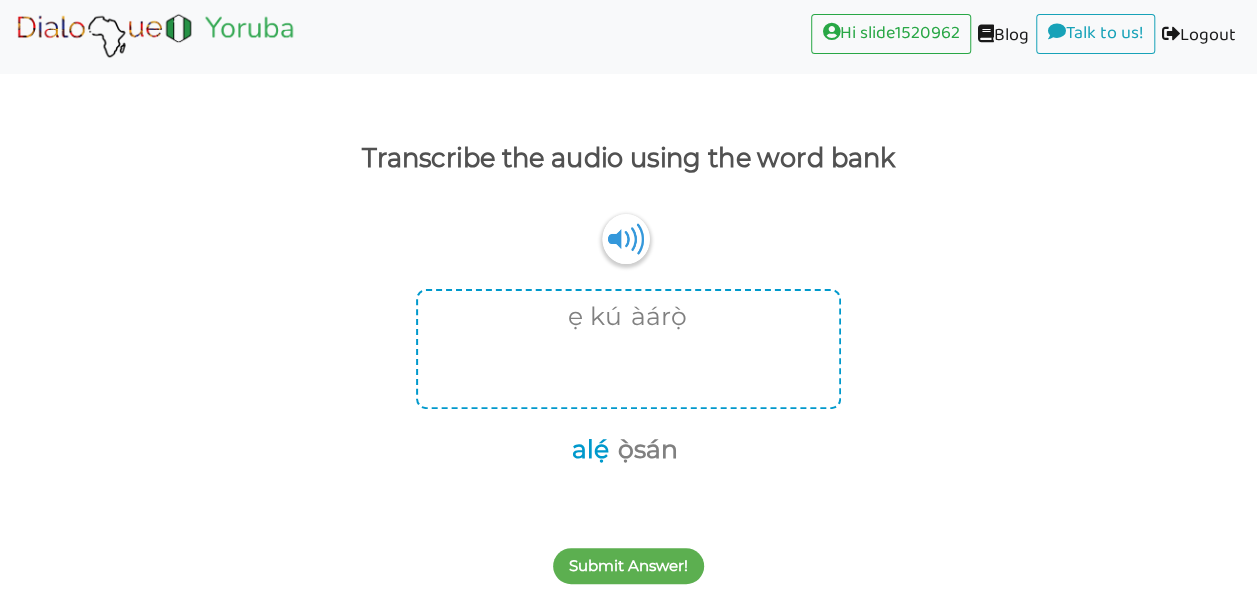 click on "alẹ́" at bounding box center [587, 450] 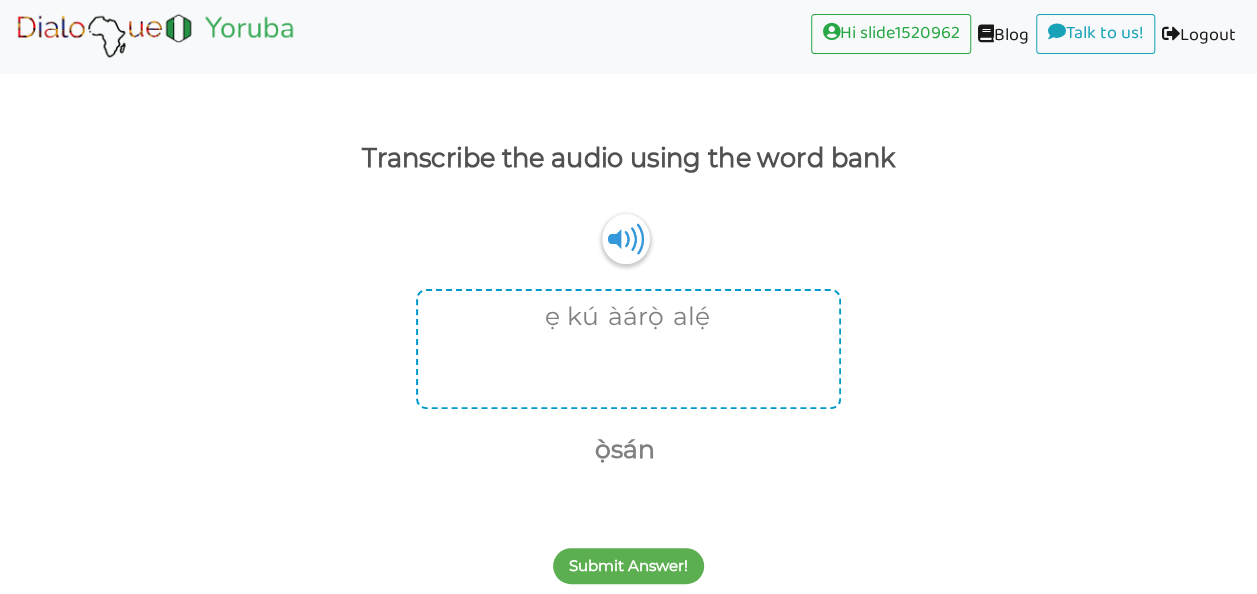 drag, startPoint x: 704, startPoint y: 320, endPoint x: 697, endPoint y: 308, distance: 13.892444 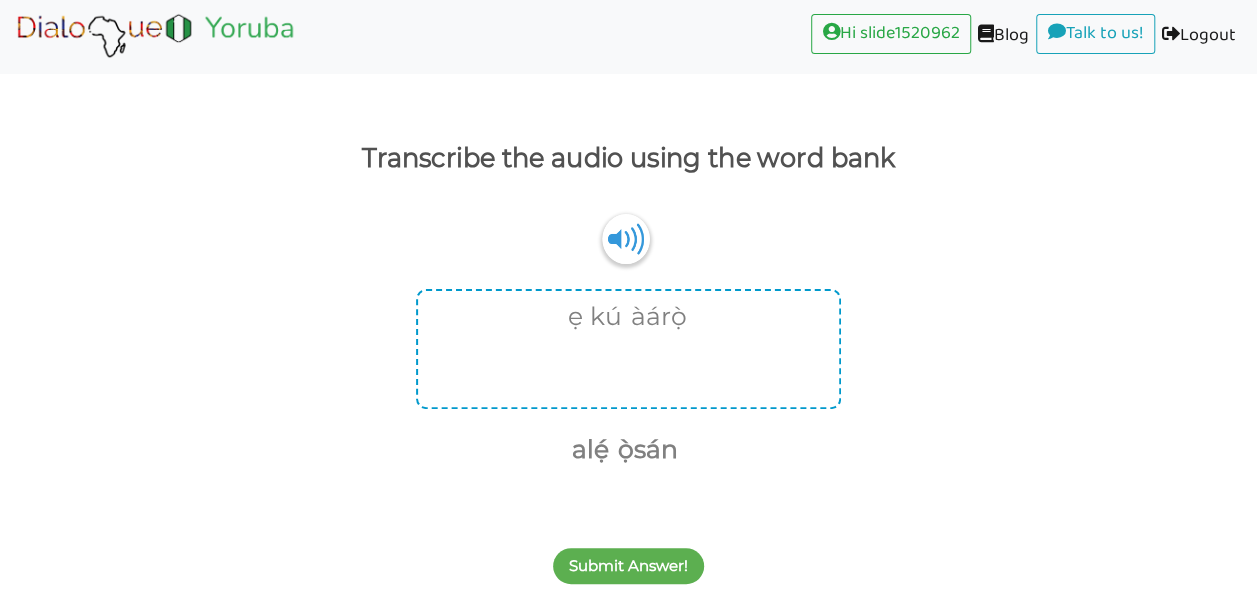 click on "ẹ kú àárọ̀" at bounding box center (623, 317) 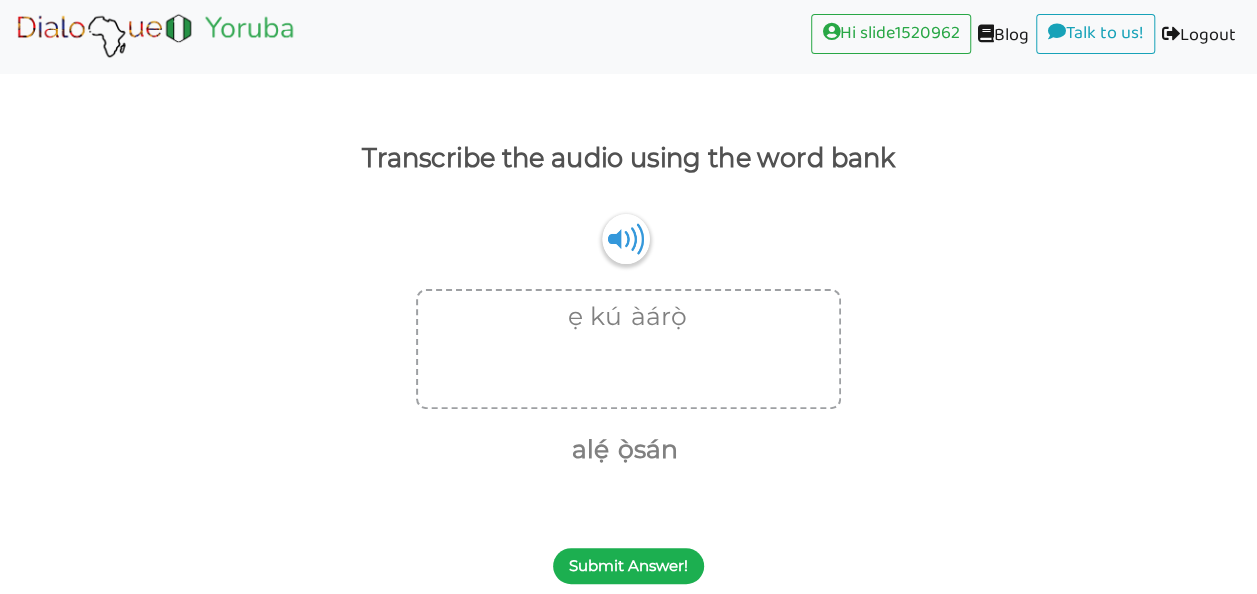 click on "Submit Answer!" at bounding box center [628, 566] 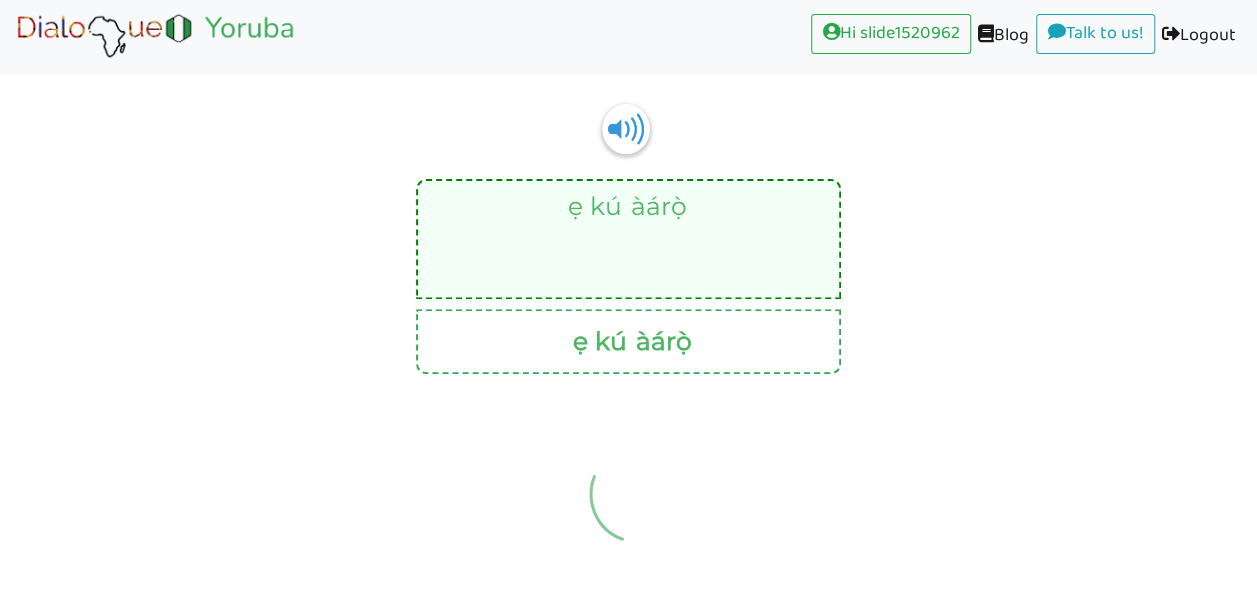 scroll, scrollTop: 9, scrollLeft: 0, axis: vertical 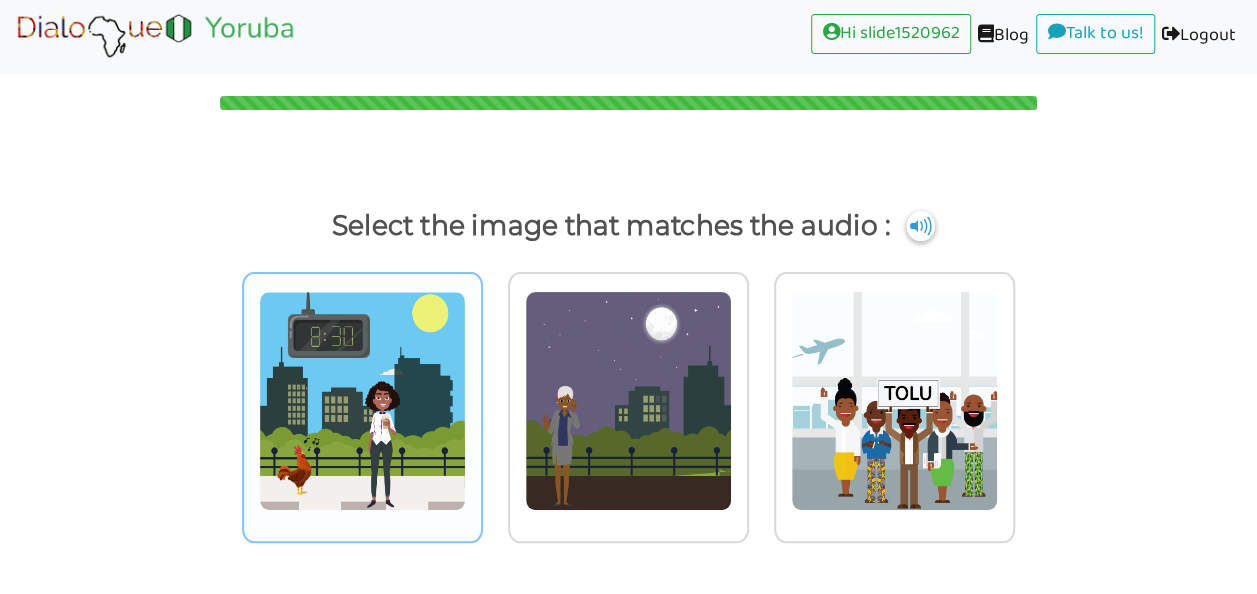 click at bounding box center [362, 401] 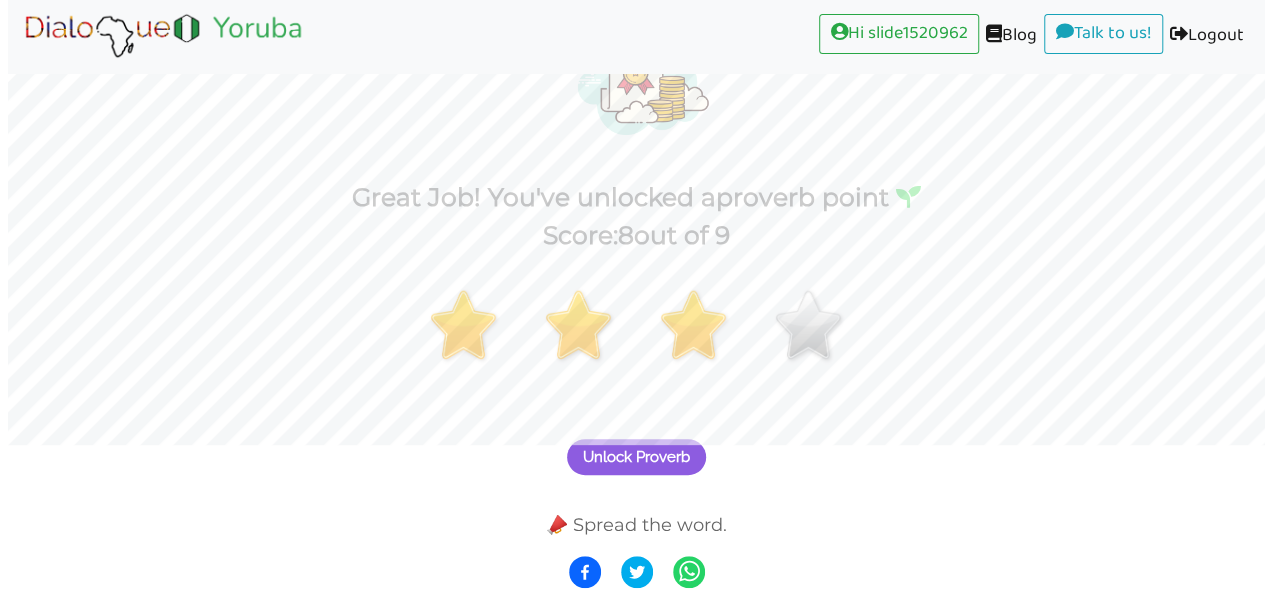 scroll, scrollTop: 148, scrollLeft: 0, axis: vertical 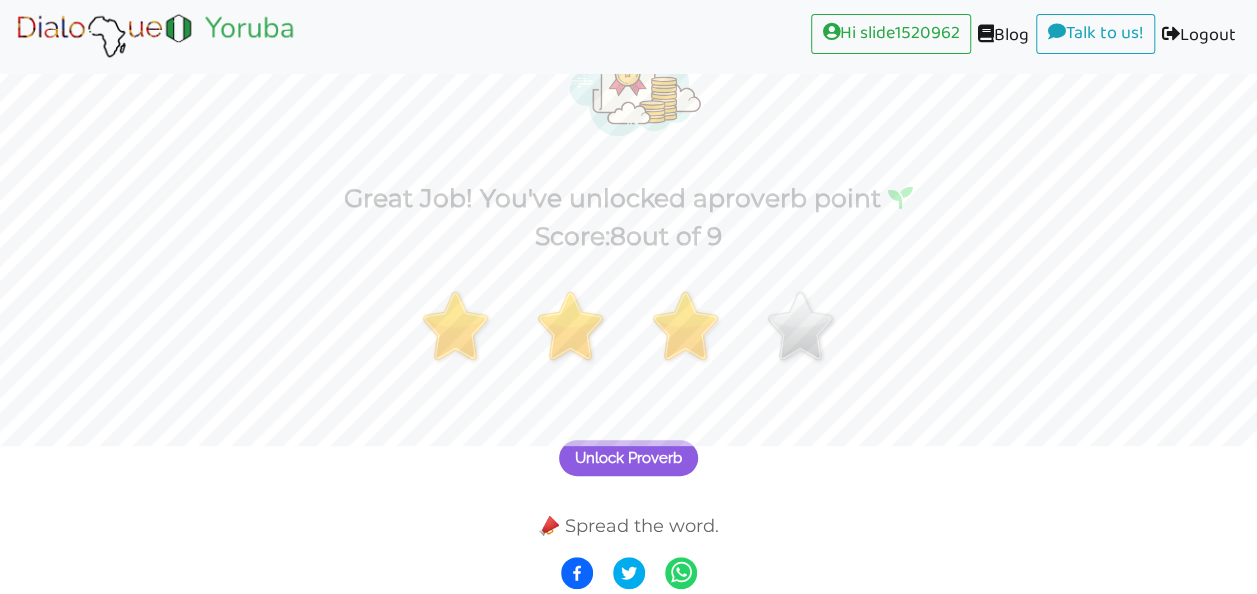 drag, startPoint x: 646, startPoint y: 434, endPoint x: 642, endPoint y: 444, distance: 10.770329 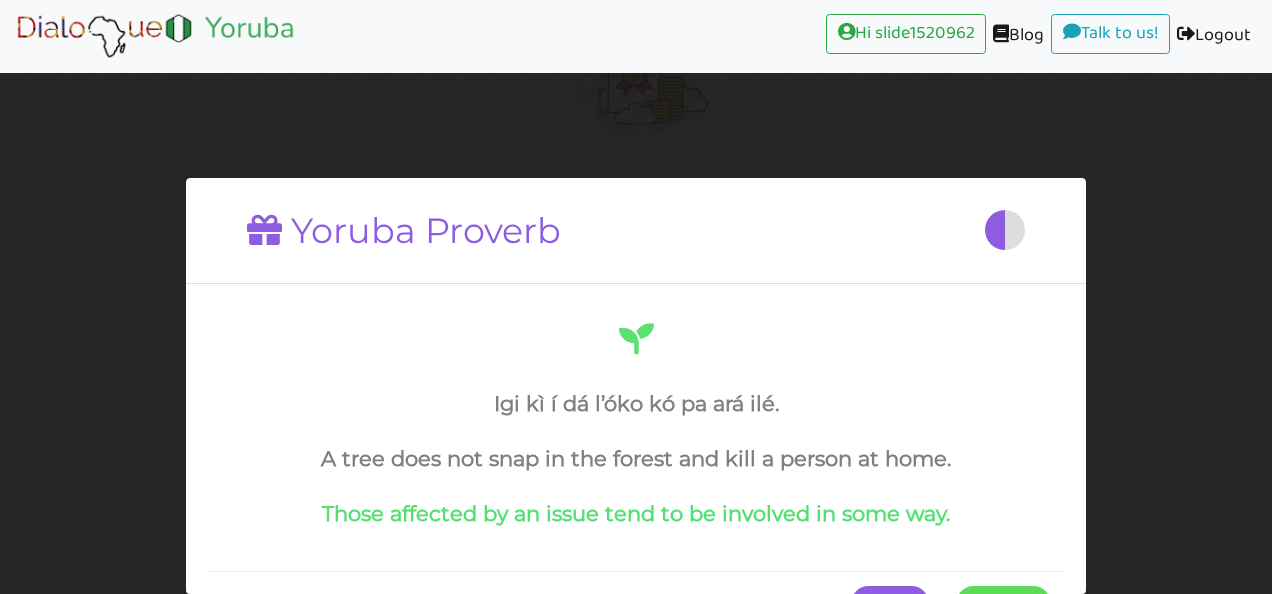 click on "Igi kì í dá l’óko kó pa ará ilé. A tree does not snap in the forest and kill a person at home. Those affected by an issue tend to be involved in some way." at bounding box center [636, 423] 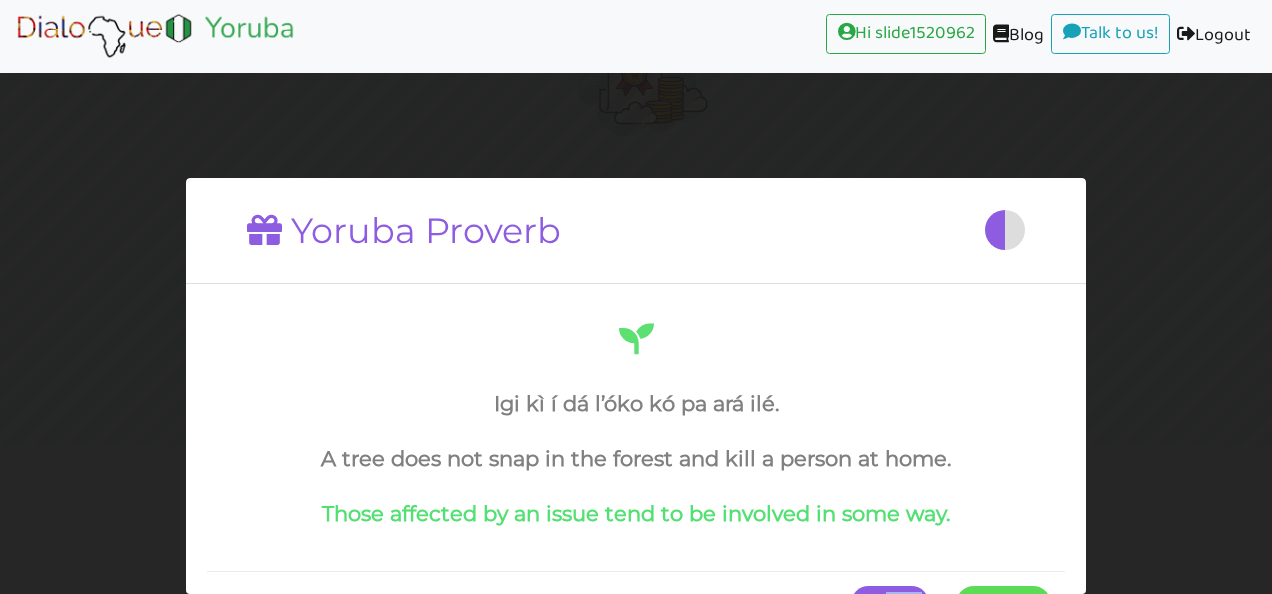 drag, startPoint x: 1001, startPoint y: 582, endPoint x: 880, endPoint y: 584, distance: 121.016525 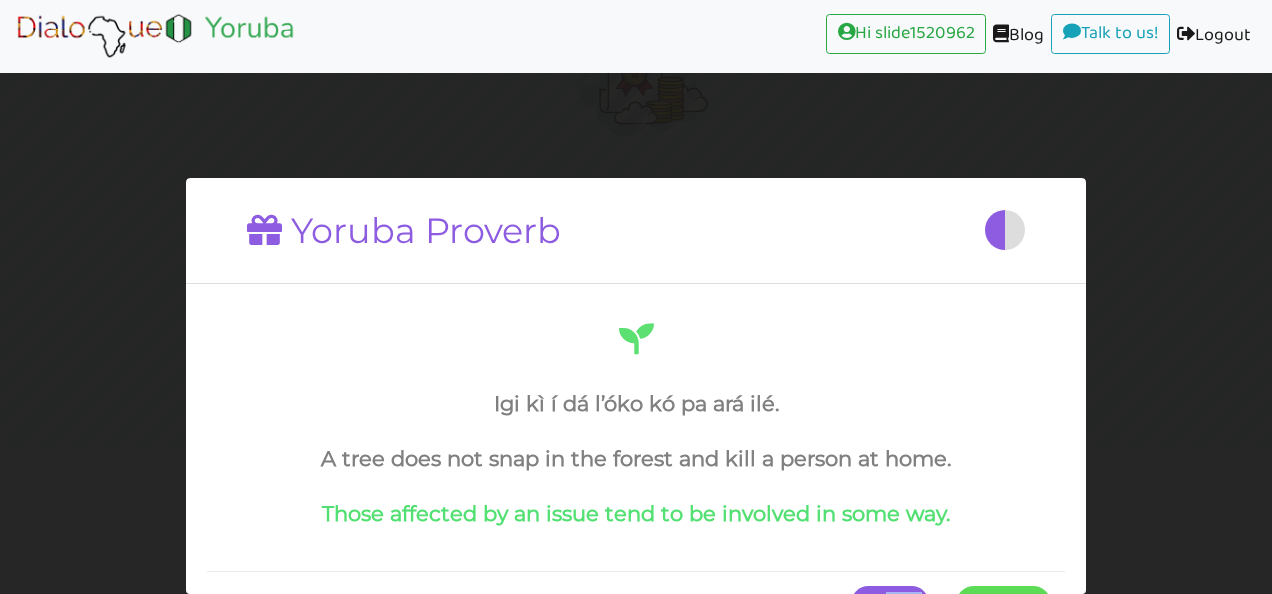 click on "Pause    Continue" at bounding box center (636, 603) 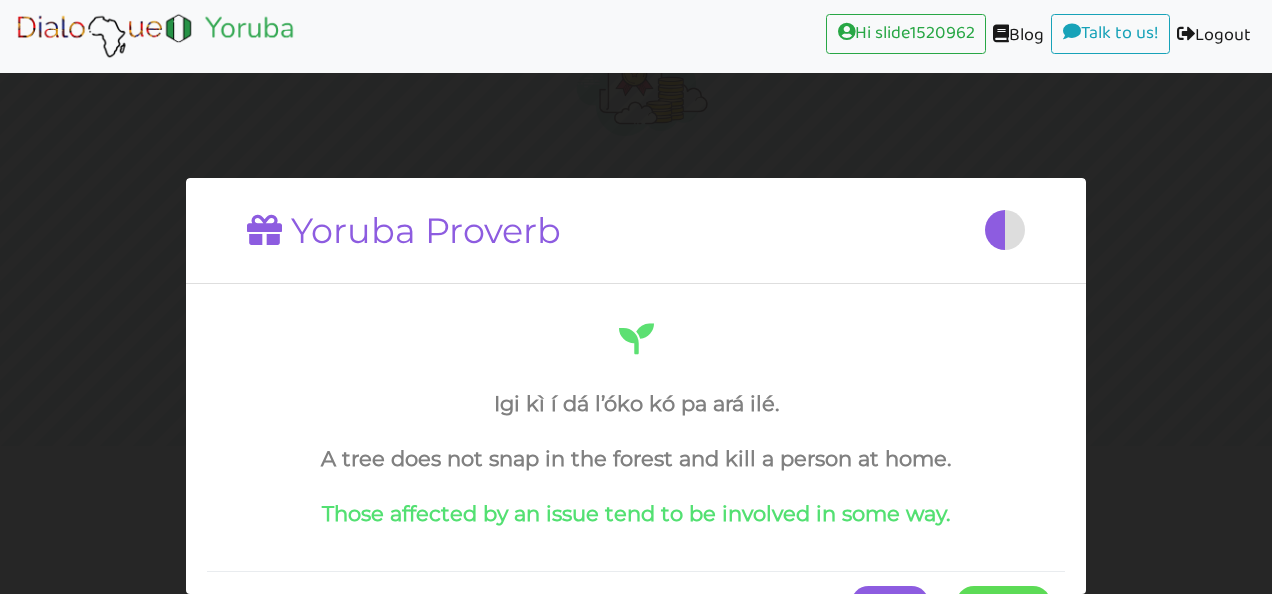 click on "Pause" at bounding box center (890, 604) 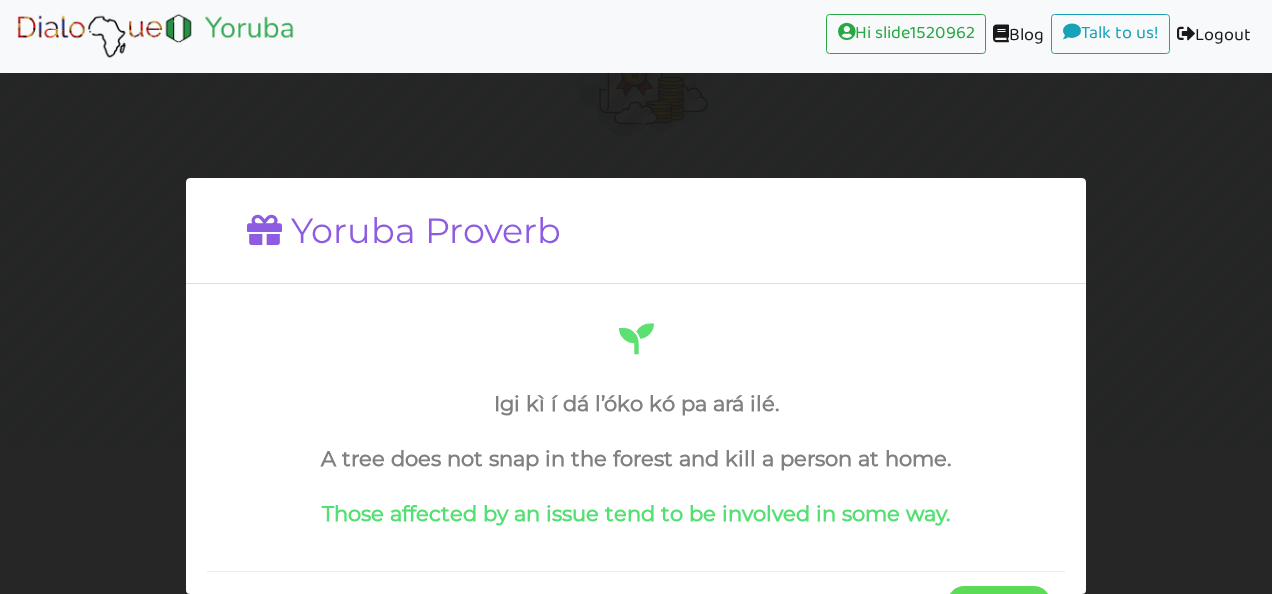 click on "Continue" at bounding box center (999, 604) 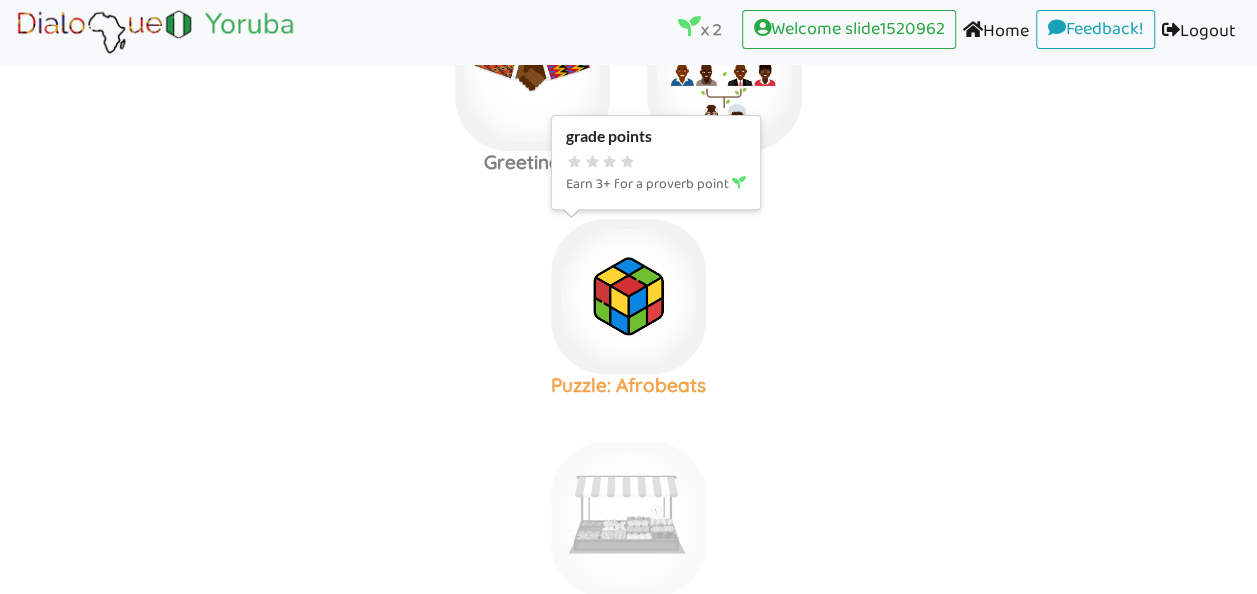 scroll, scrollTop: 329, scrollLeft: 0, axis: vertical 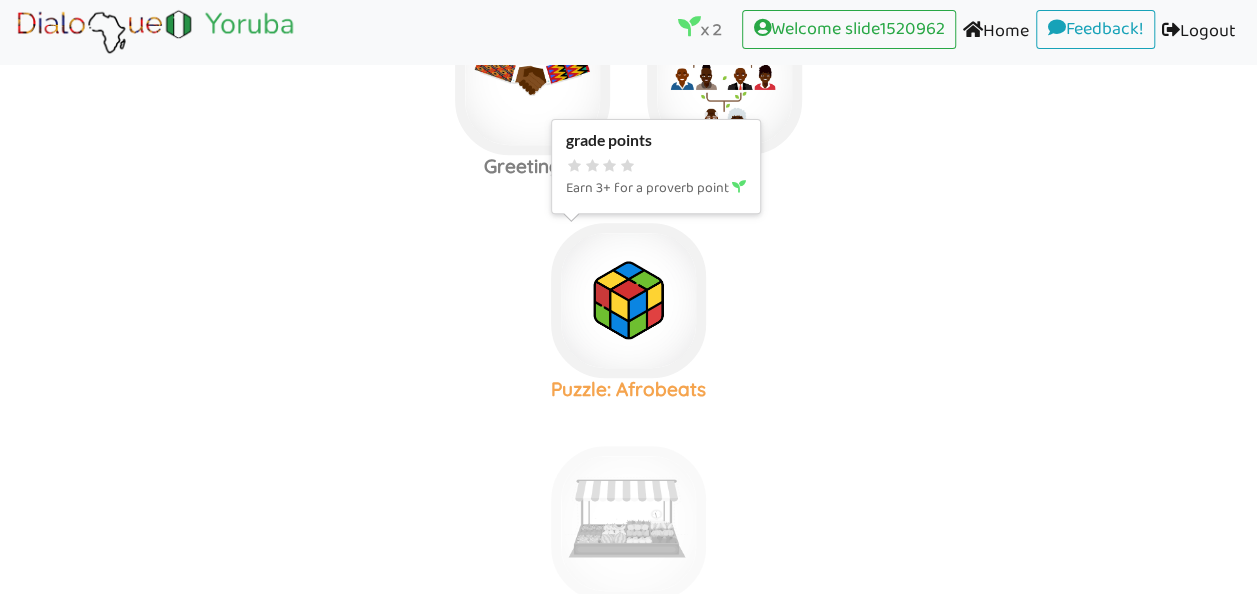 click at bounding box center (628, -146) 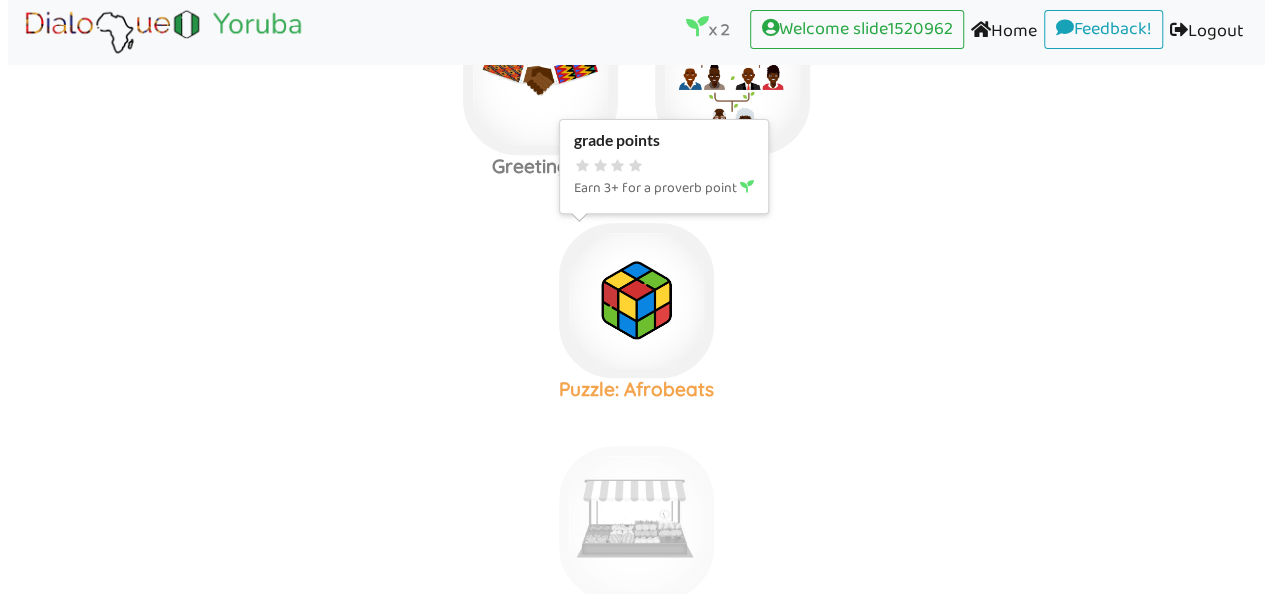 scroll, scrollTop: 0, scrollLeft: 0, axis: both 